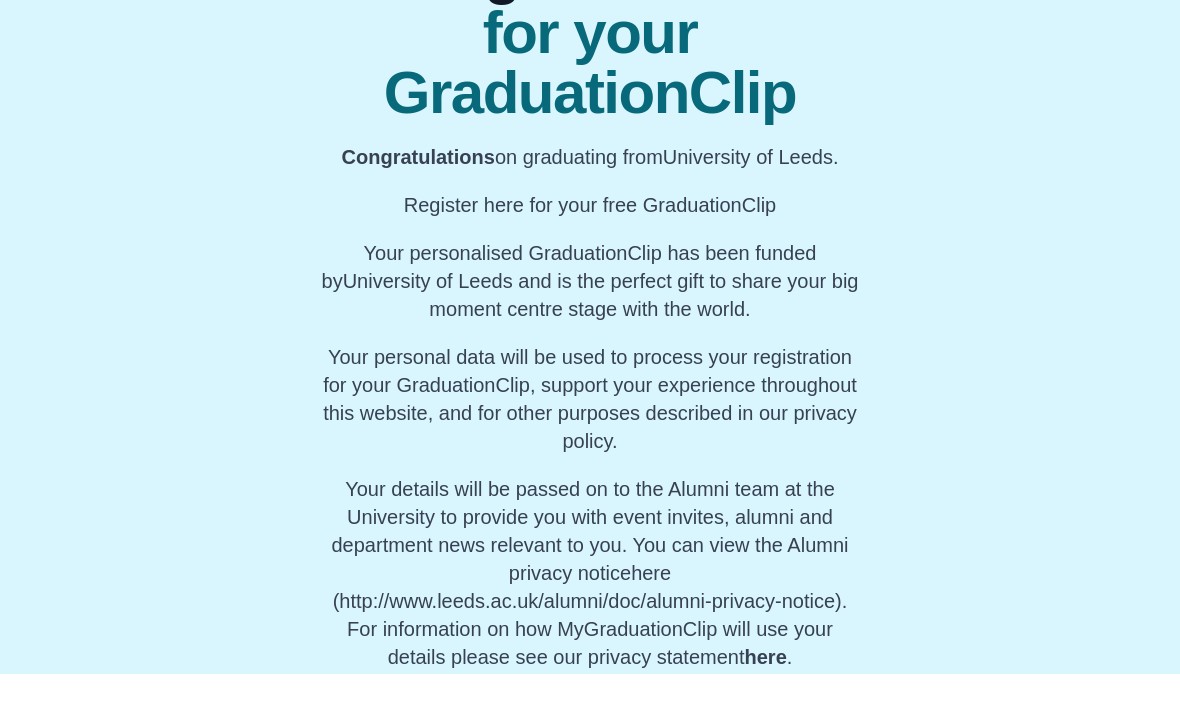 scroll, scrollTop: 174, scrollLeft: 0, axis: vertical 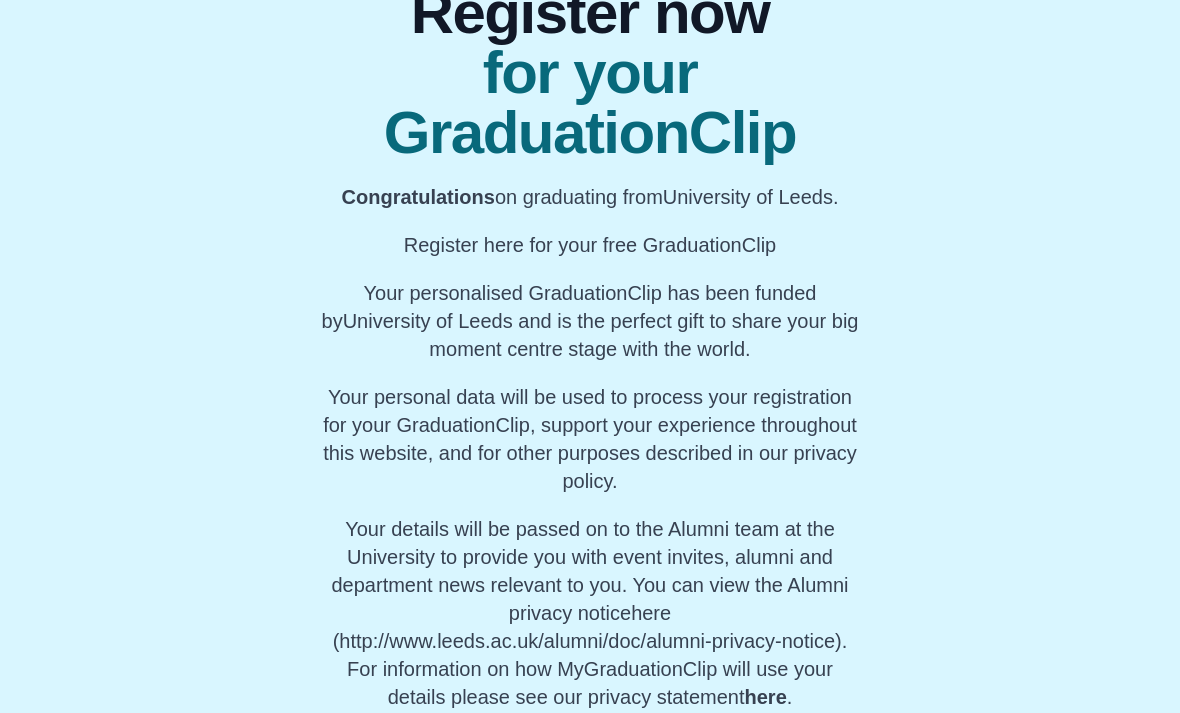 click on "Register for your GraduationClip →" at bounding box center [590, 742] 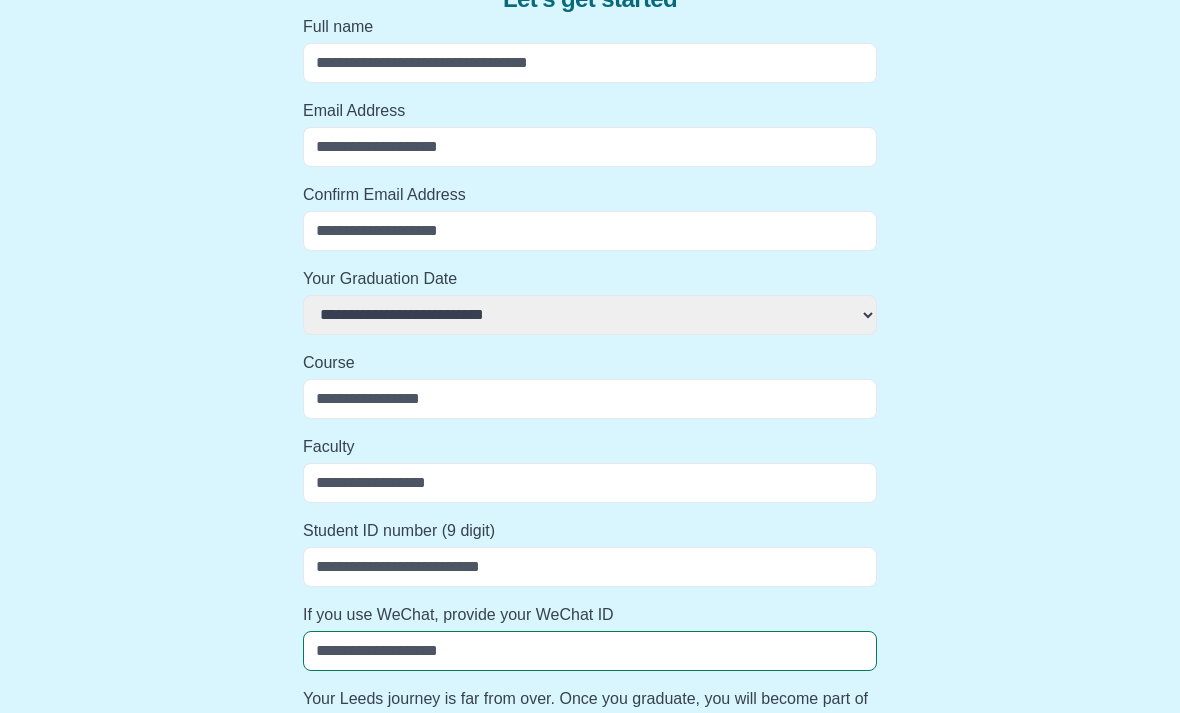 select 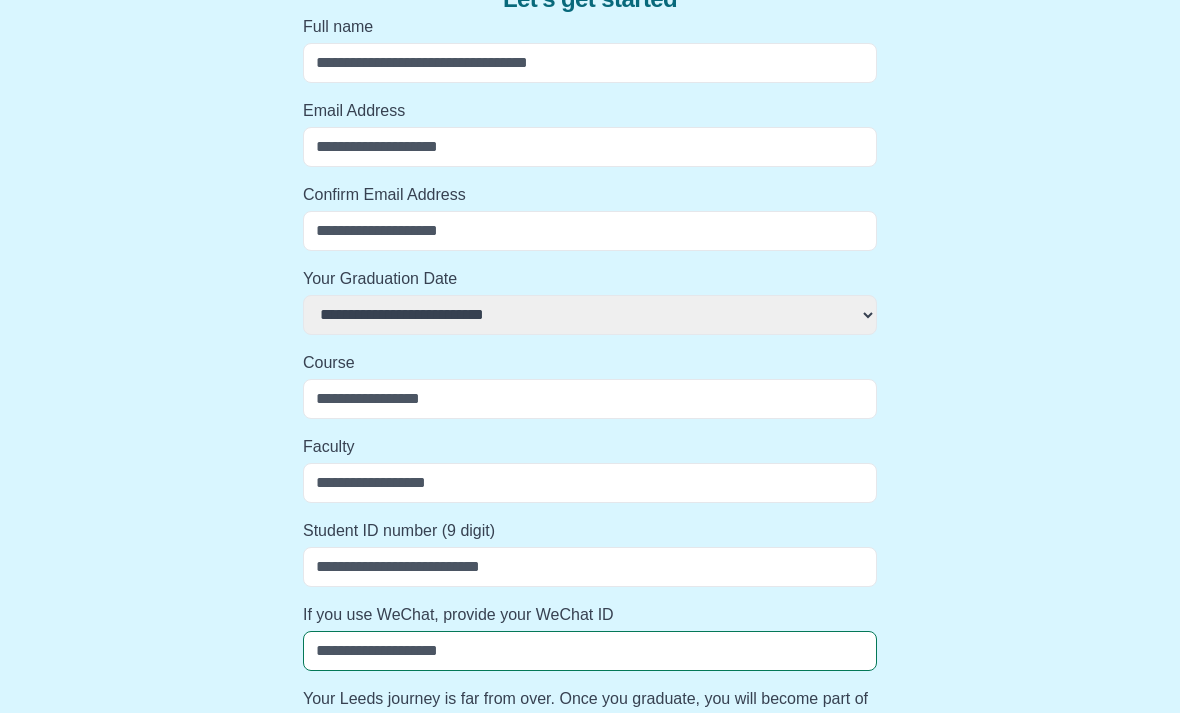 click on "Full name" at bounding box center [590, 63] 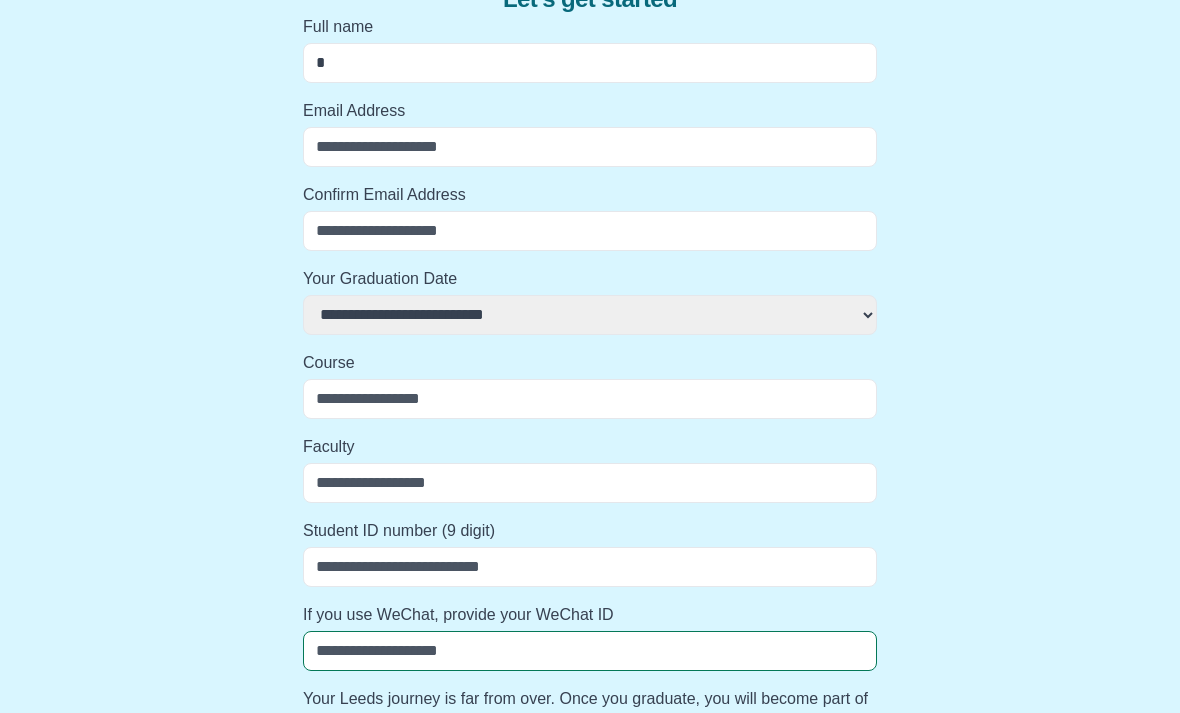 select 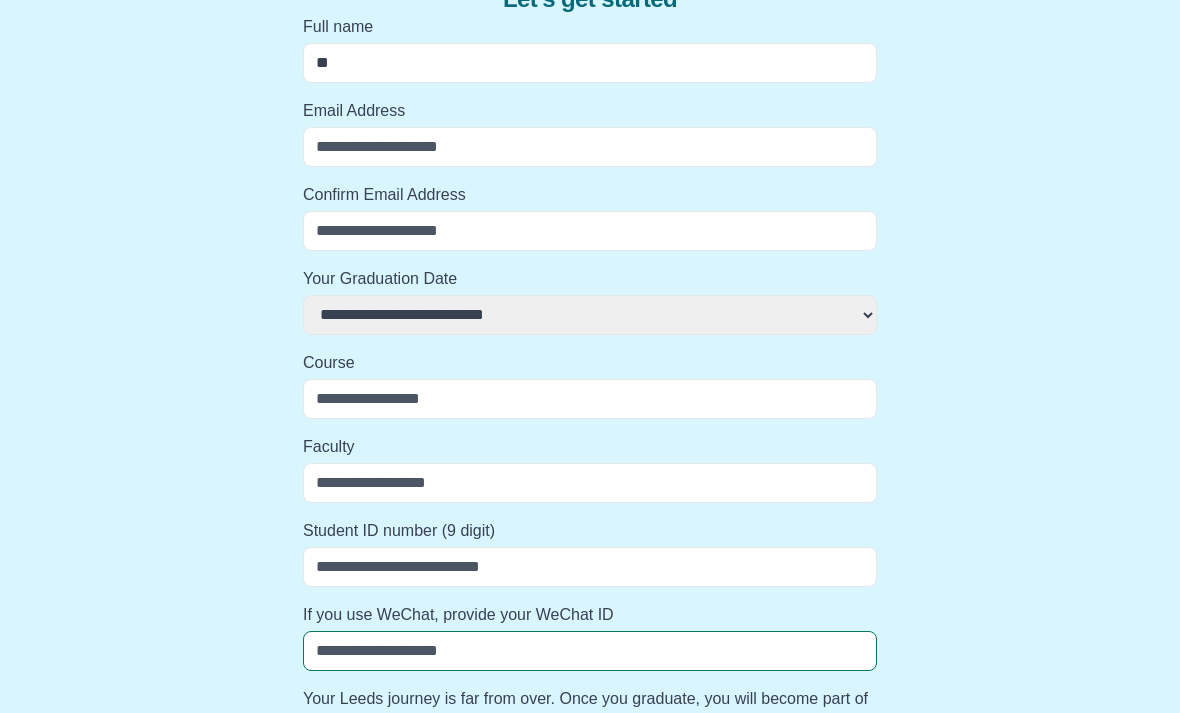 select 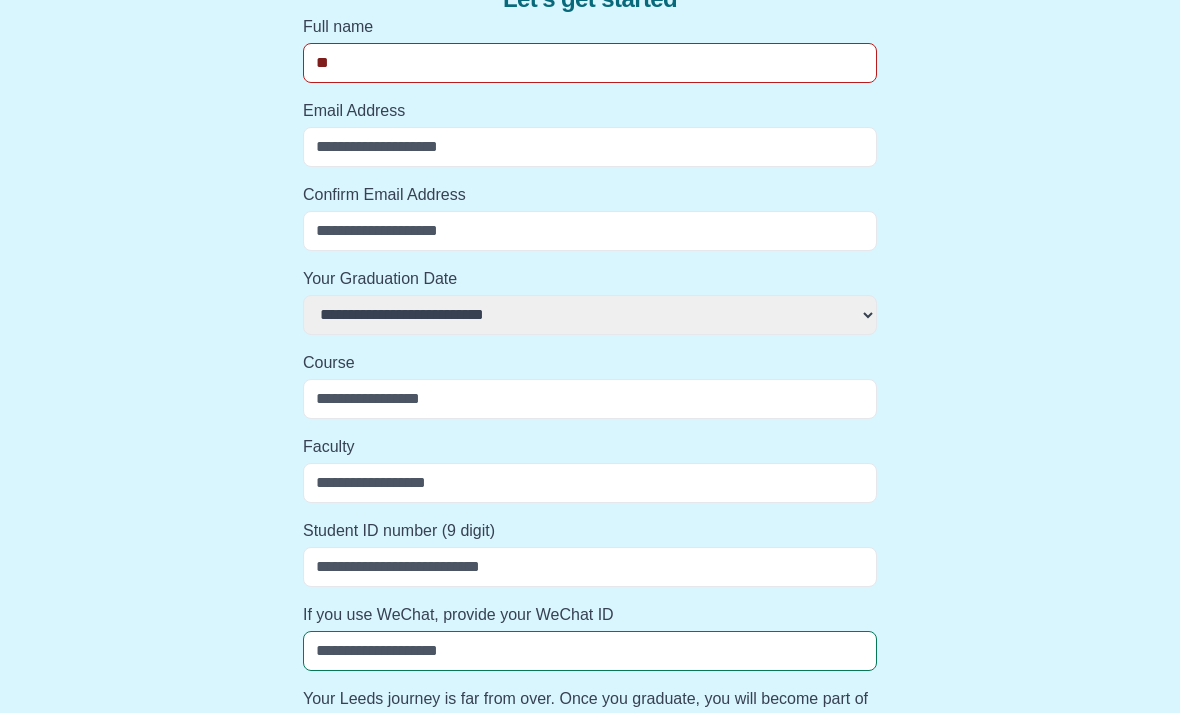 type on "***" 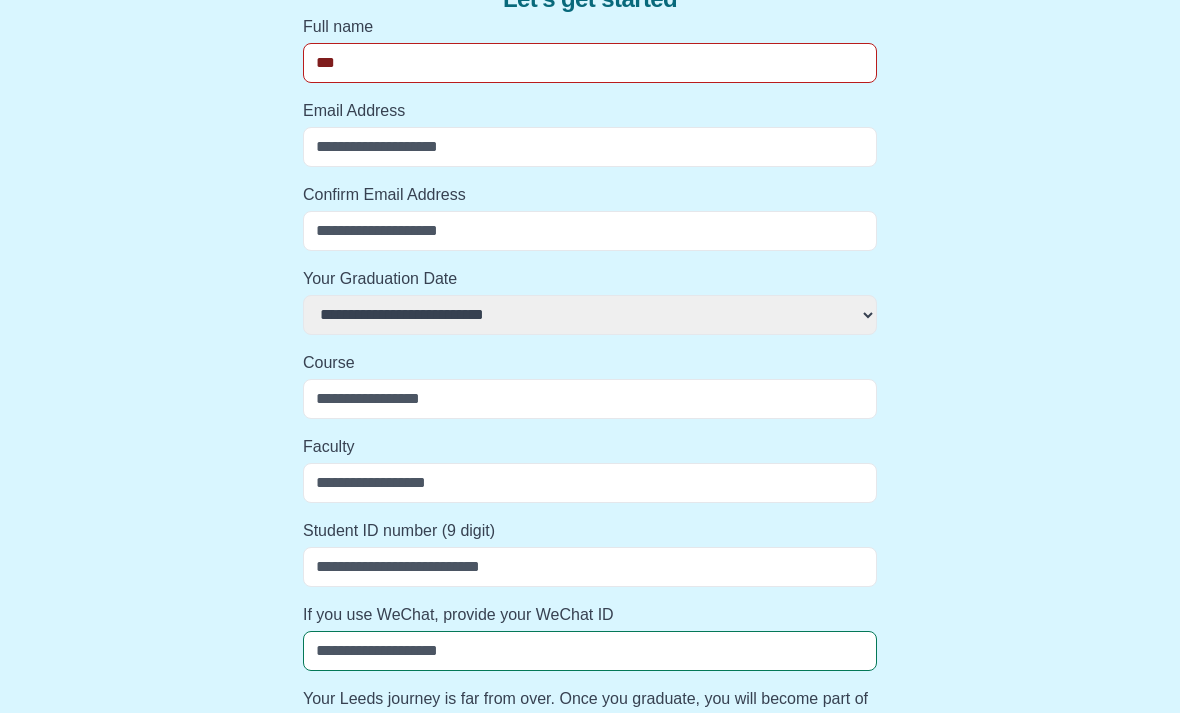 select 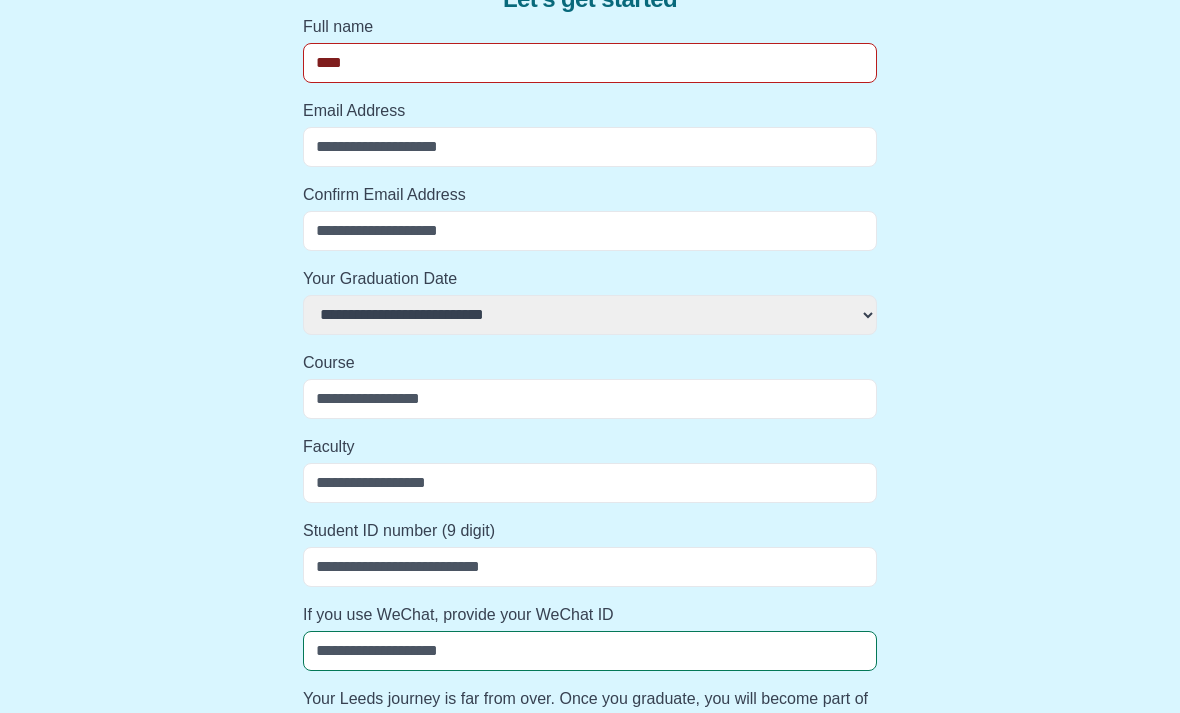select 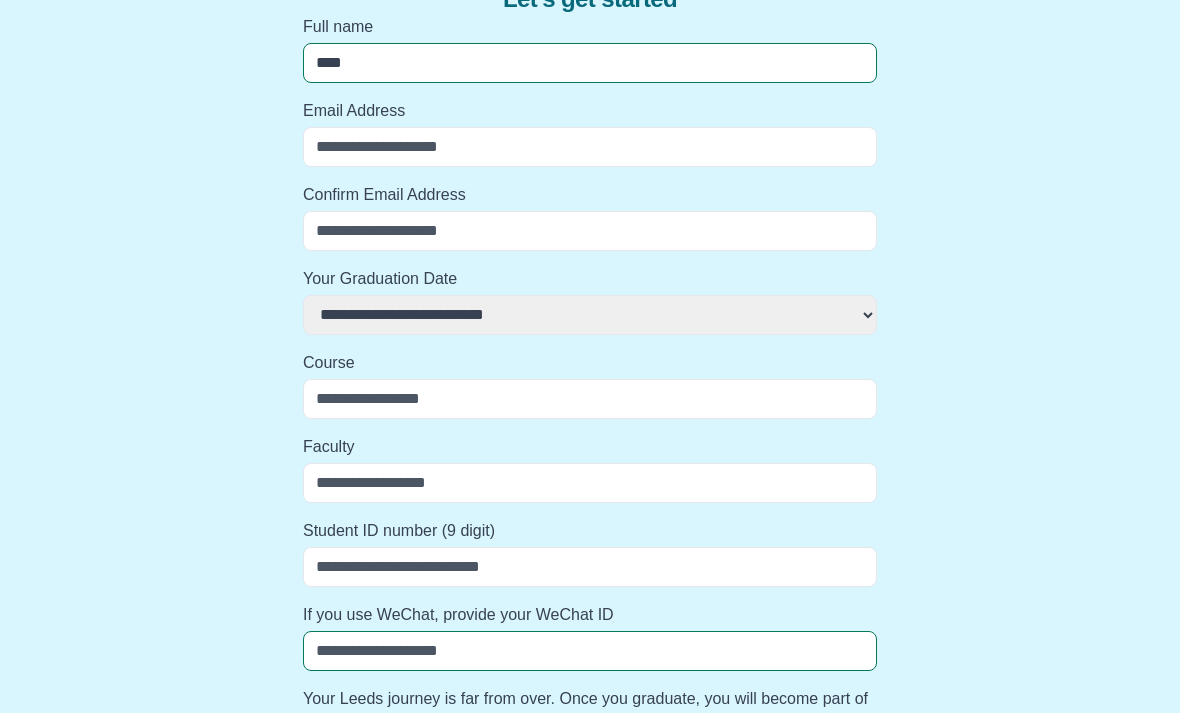 type on "***" 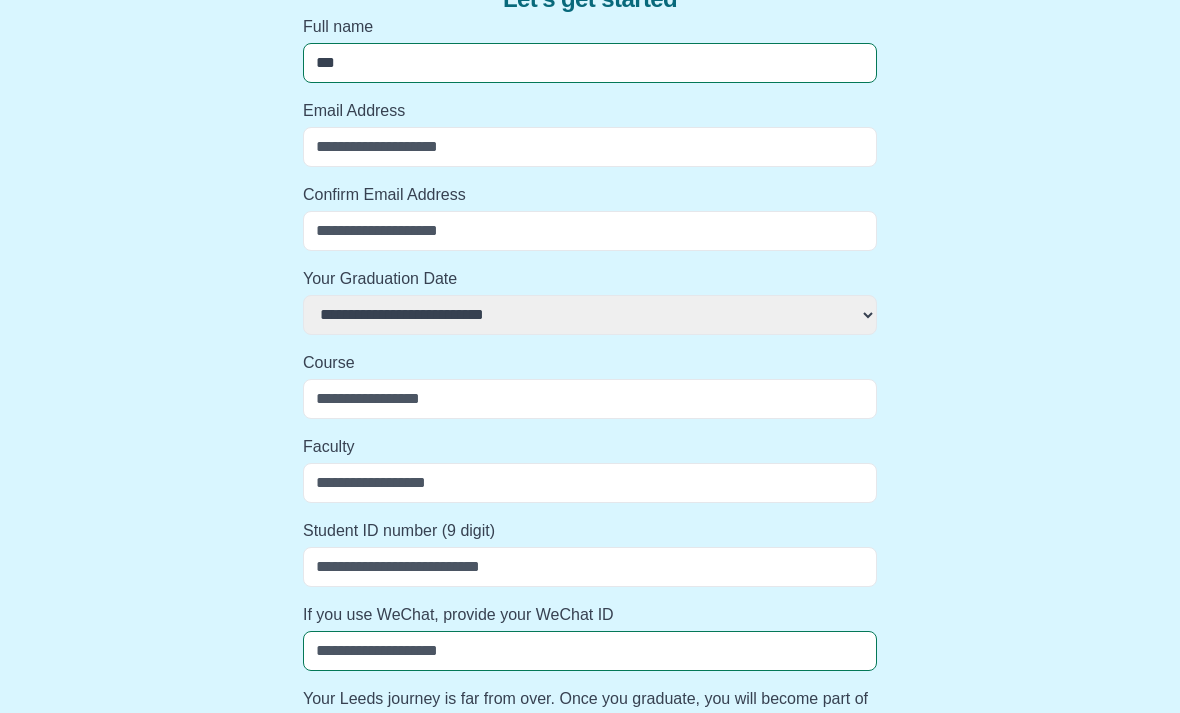 select 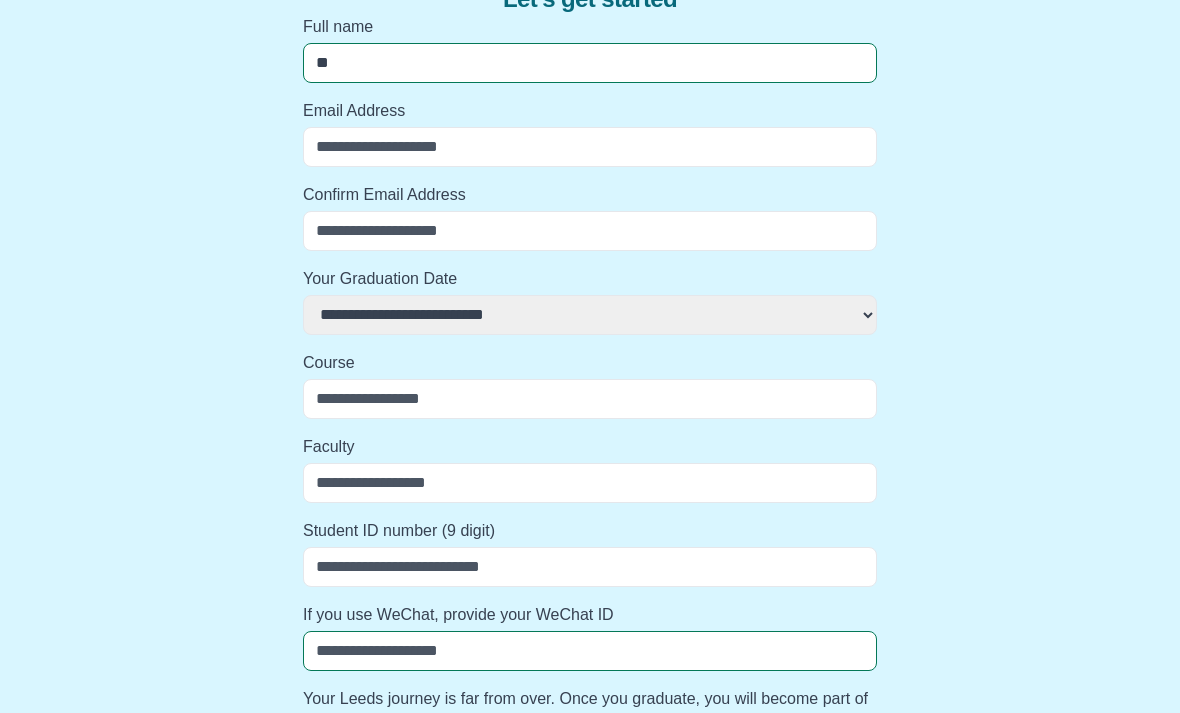 select 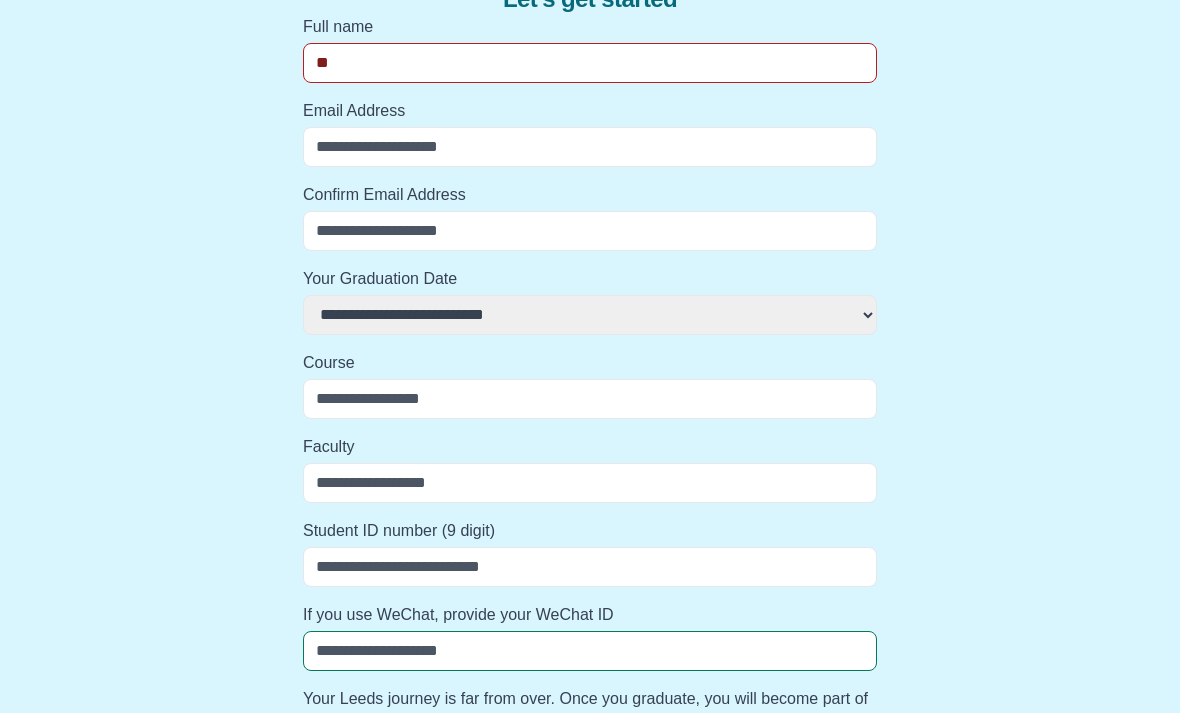 type on "*" 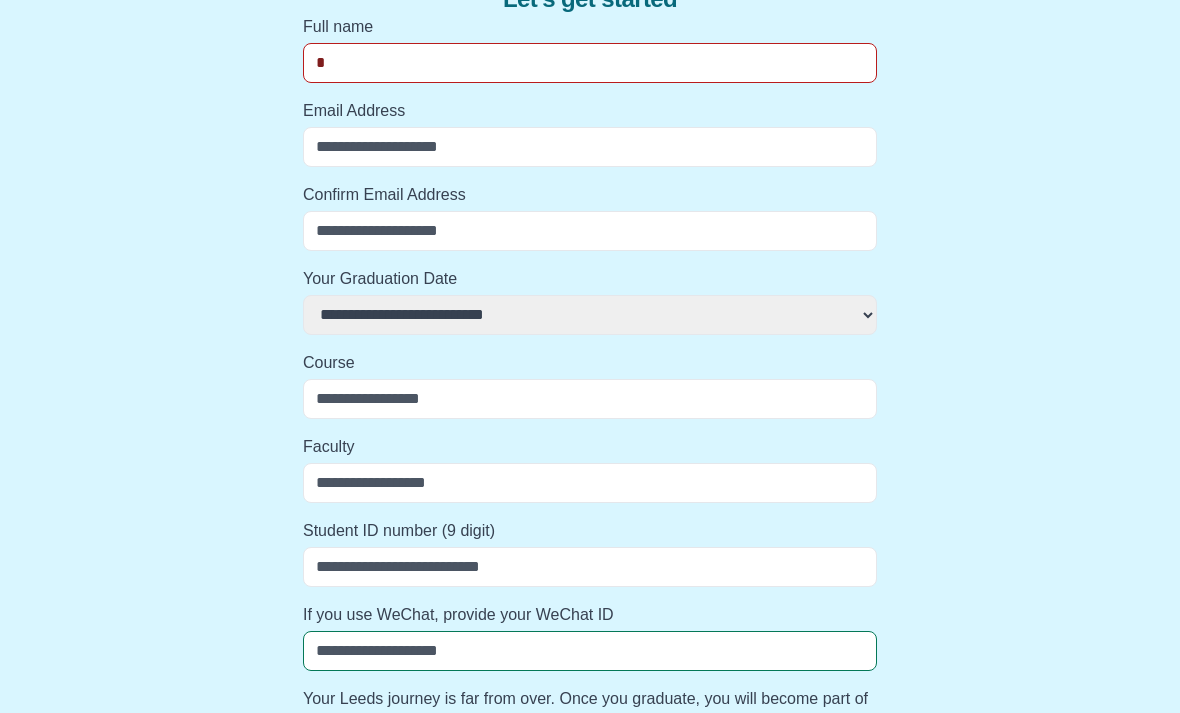 select 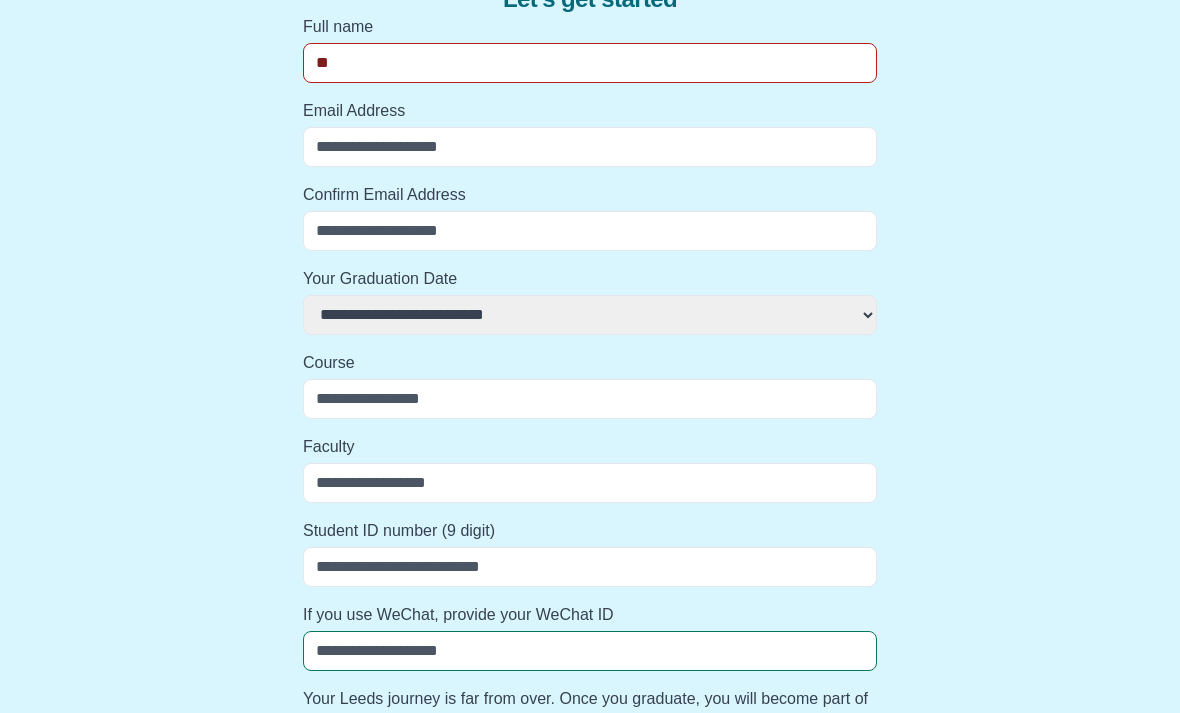 select 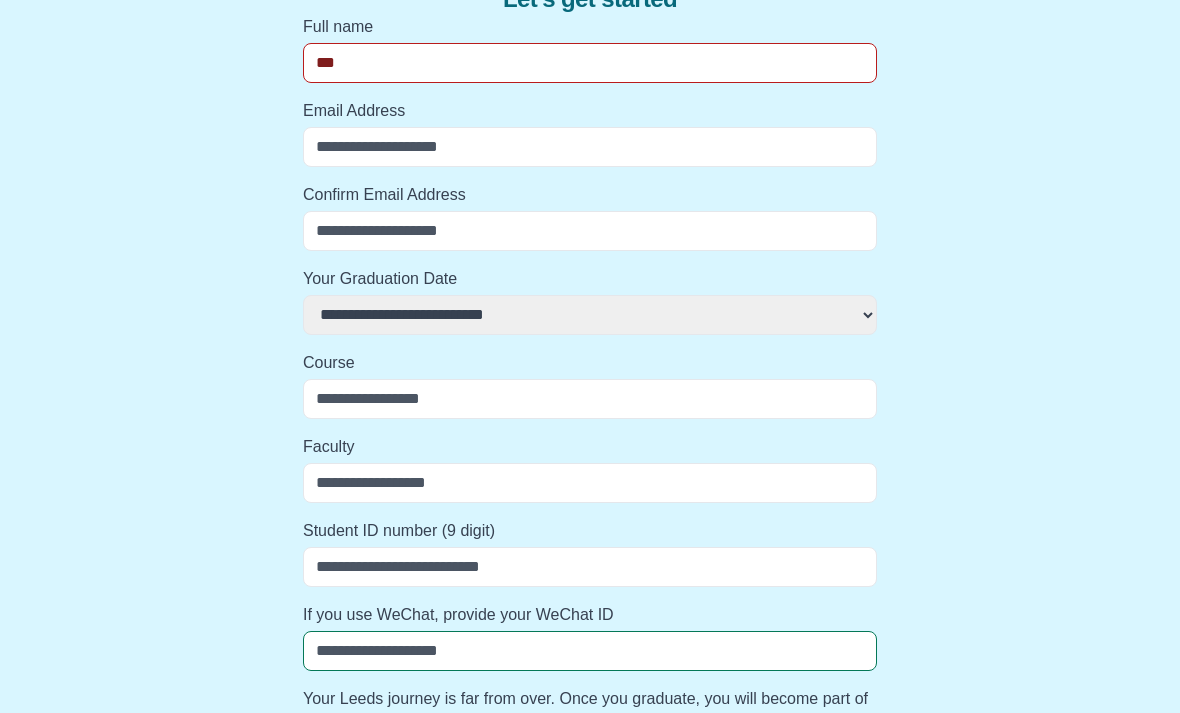 select 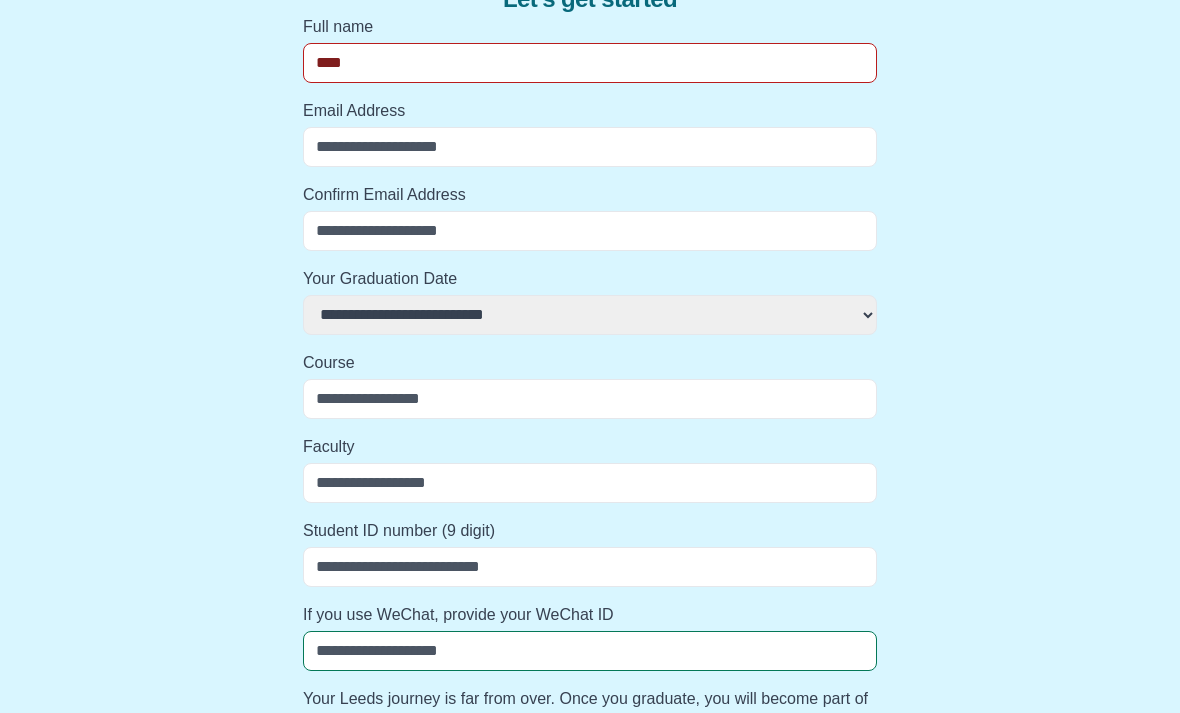 select 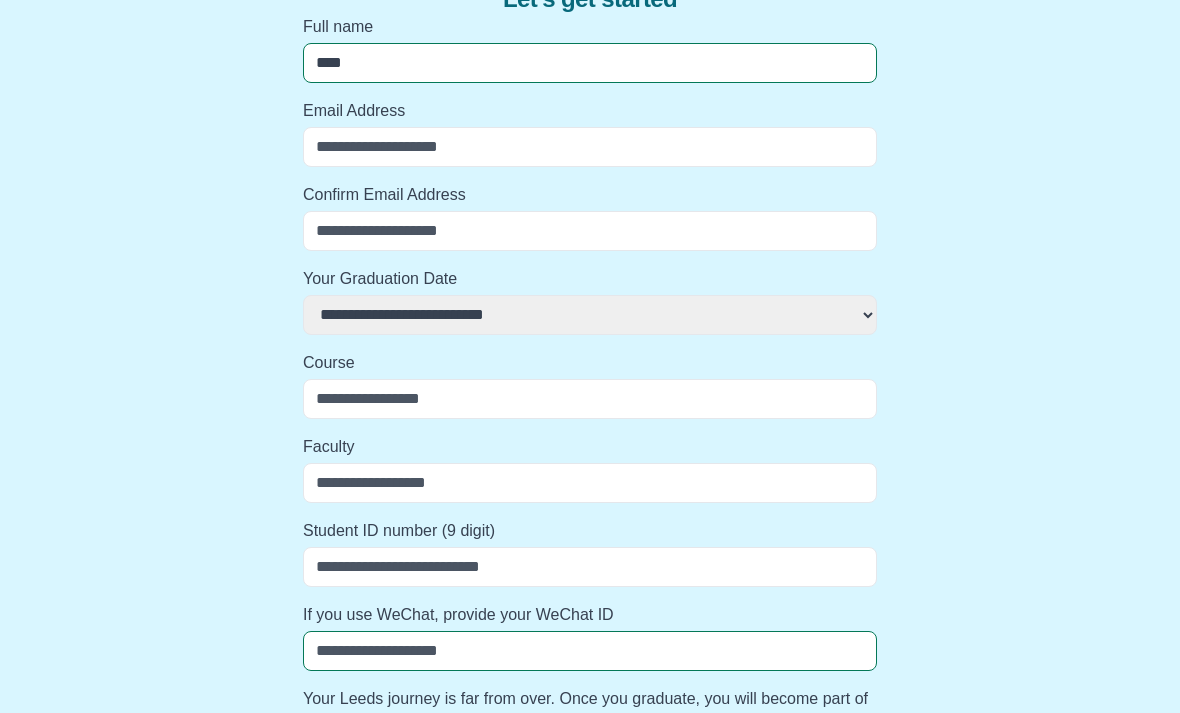 type on "****" 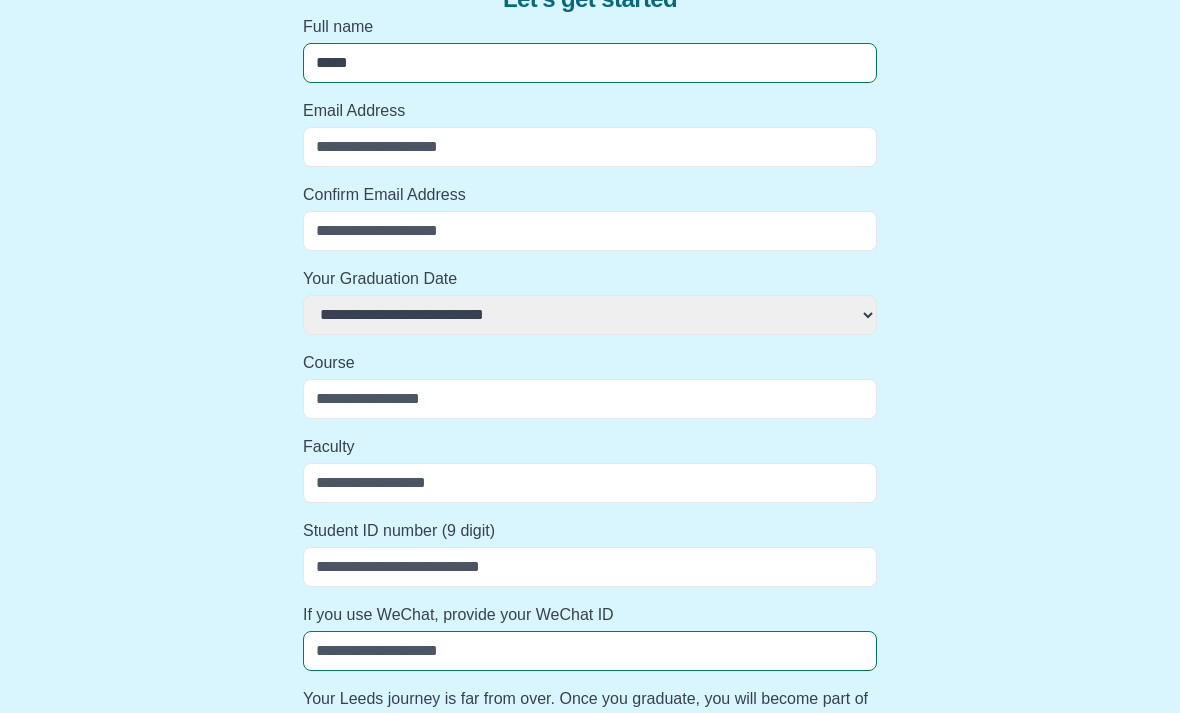 select 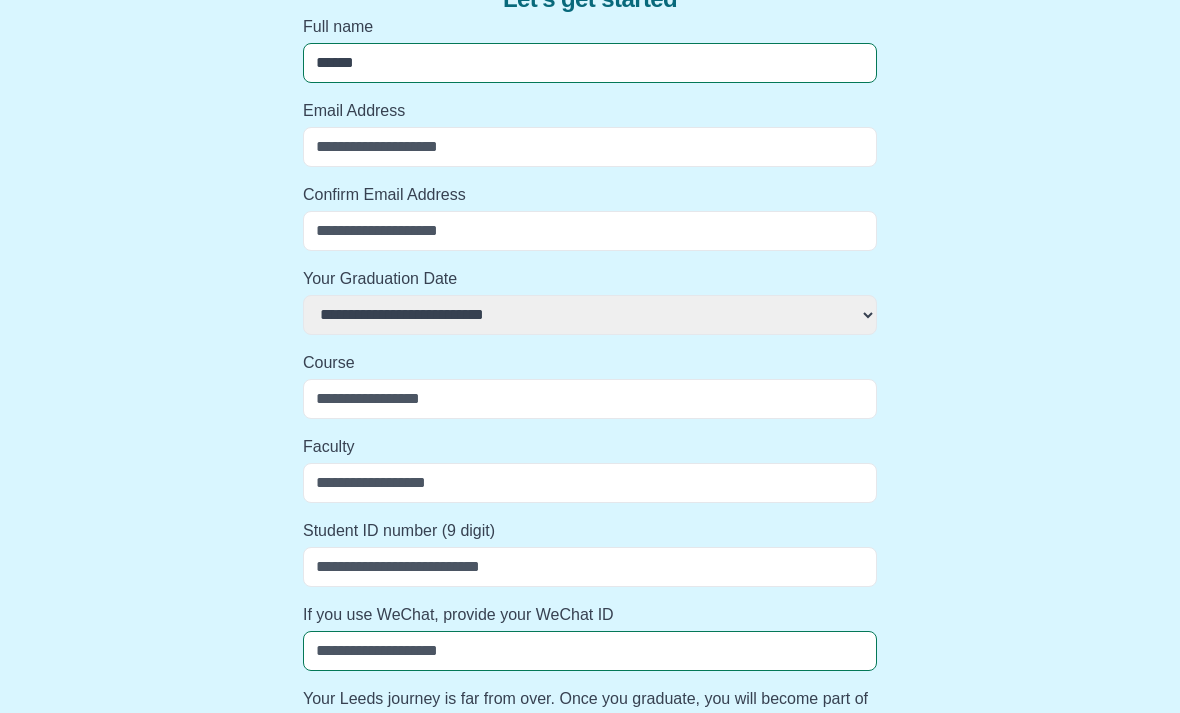 select 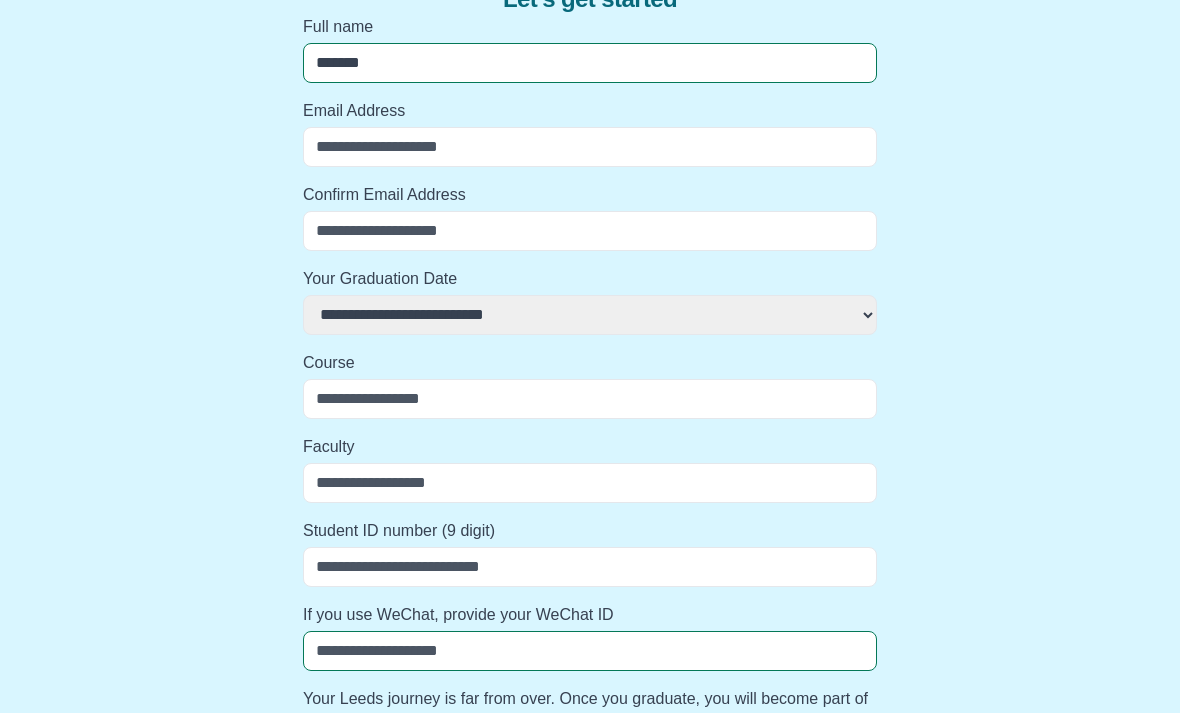 select 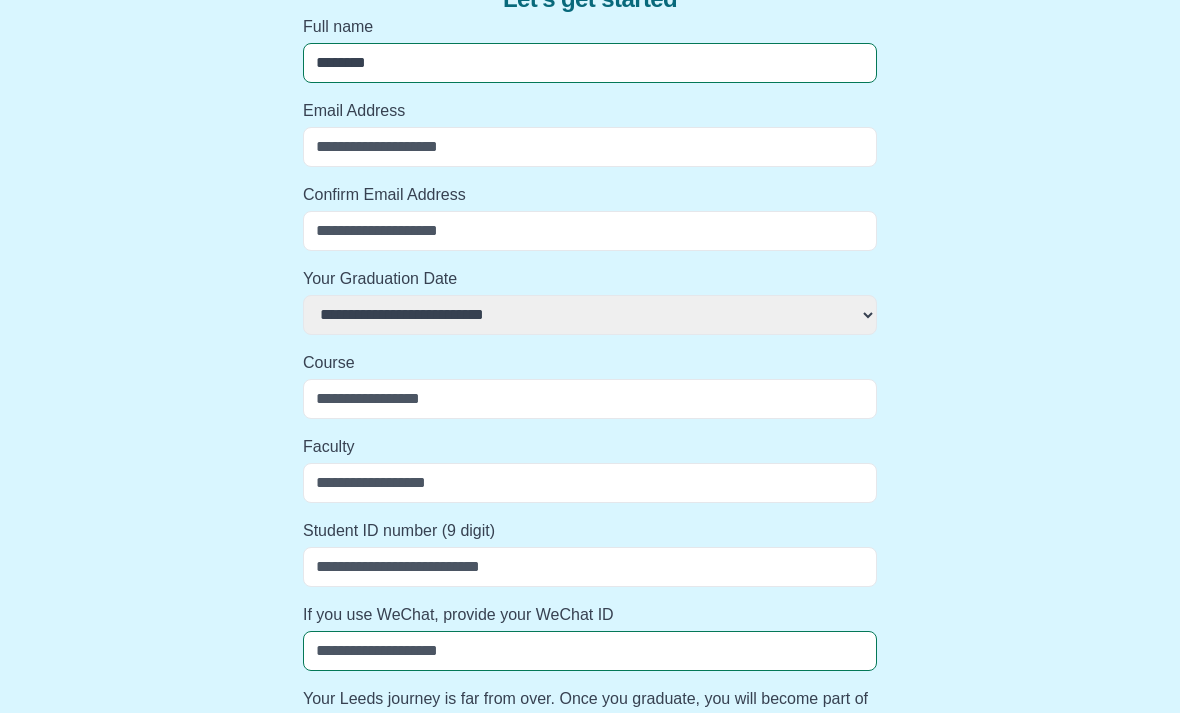 select 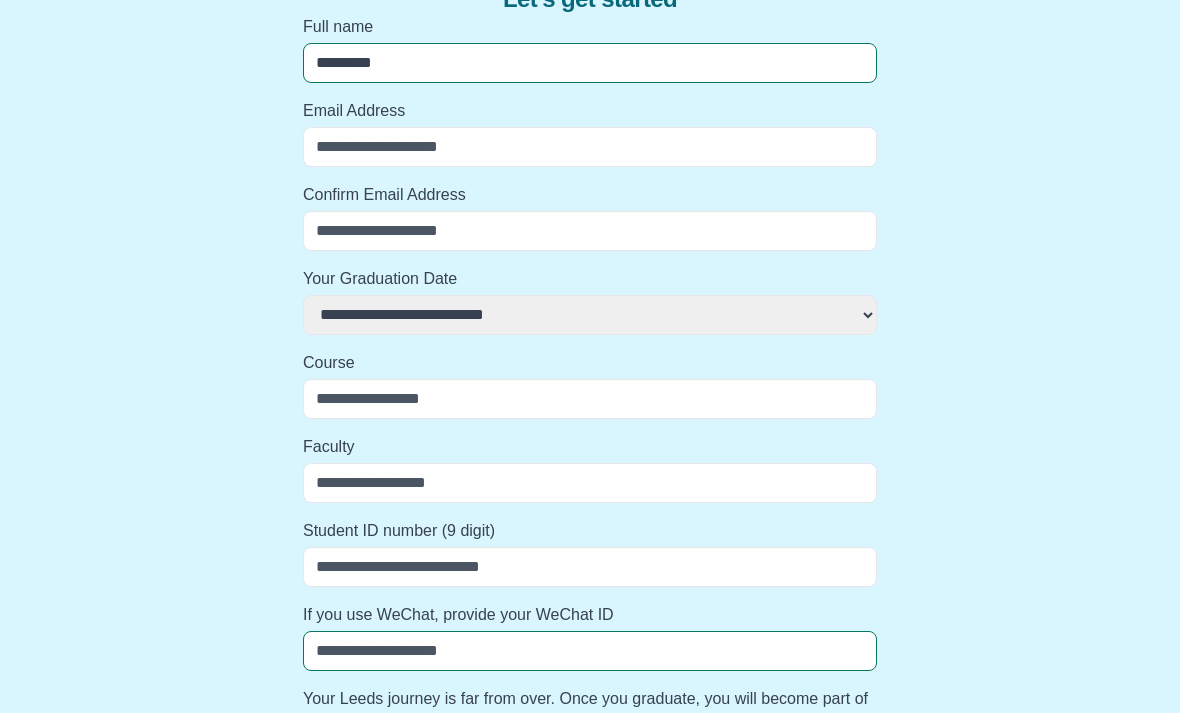 select 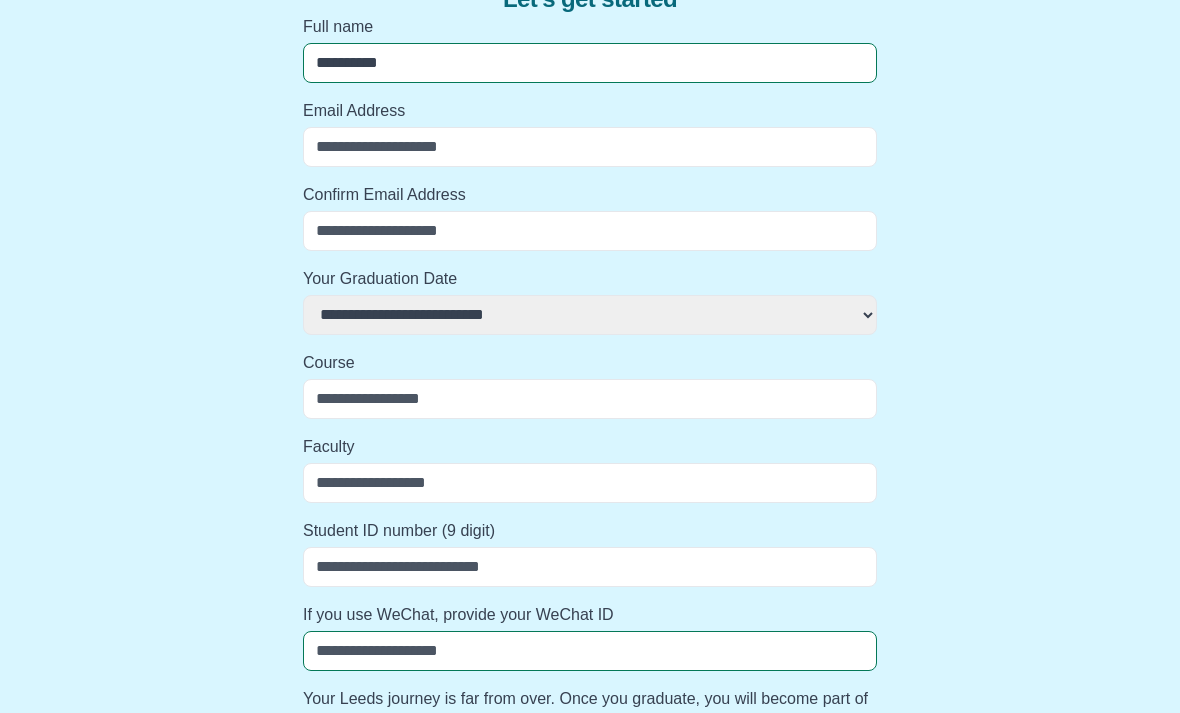 select 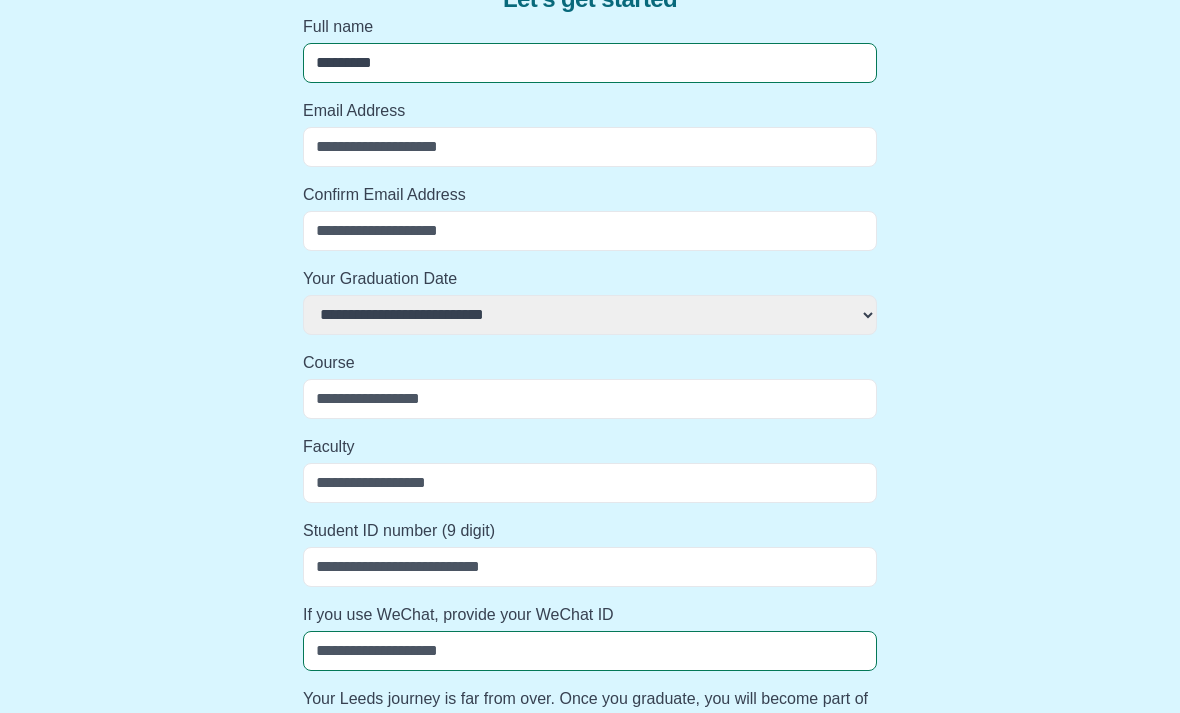 select 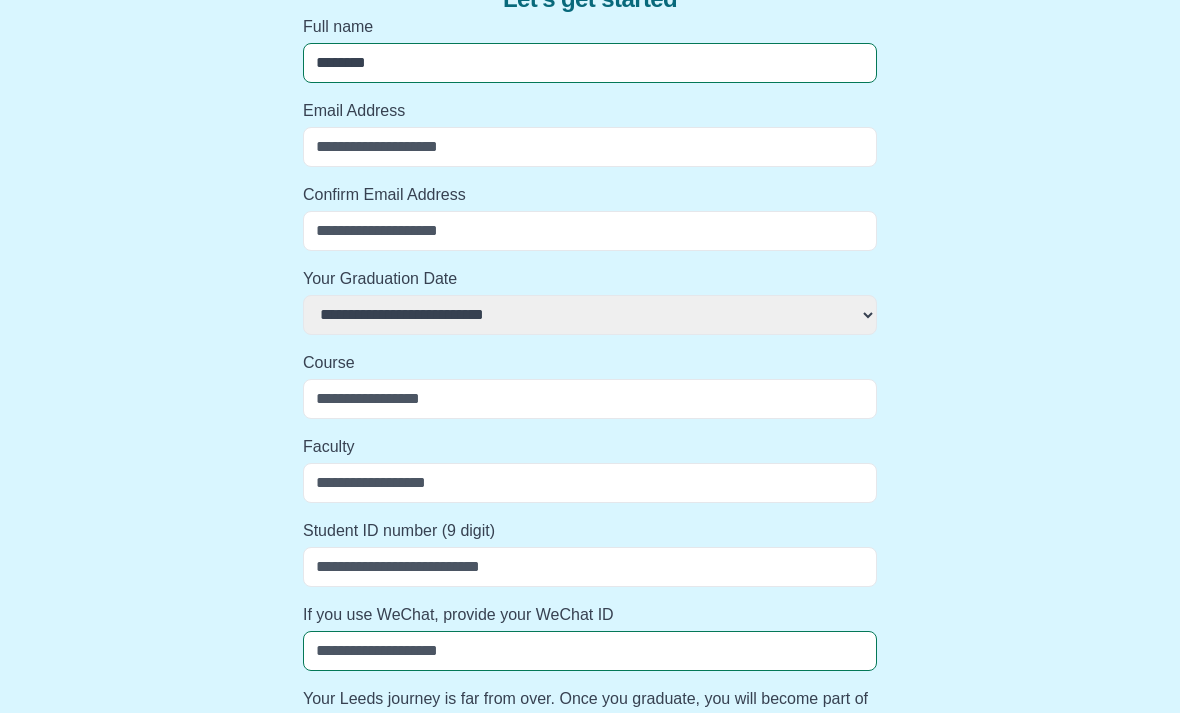 select 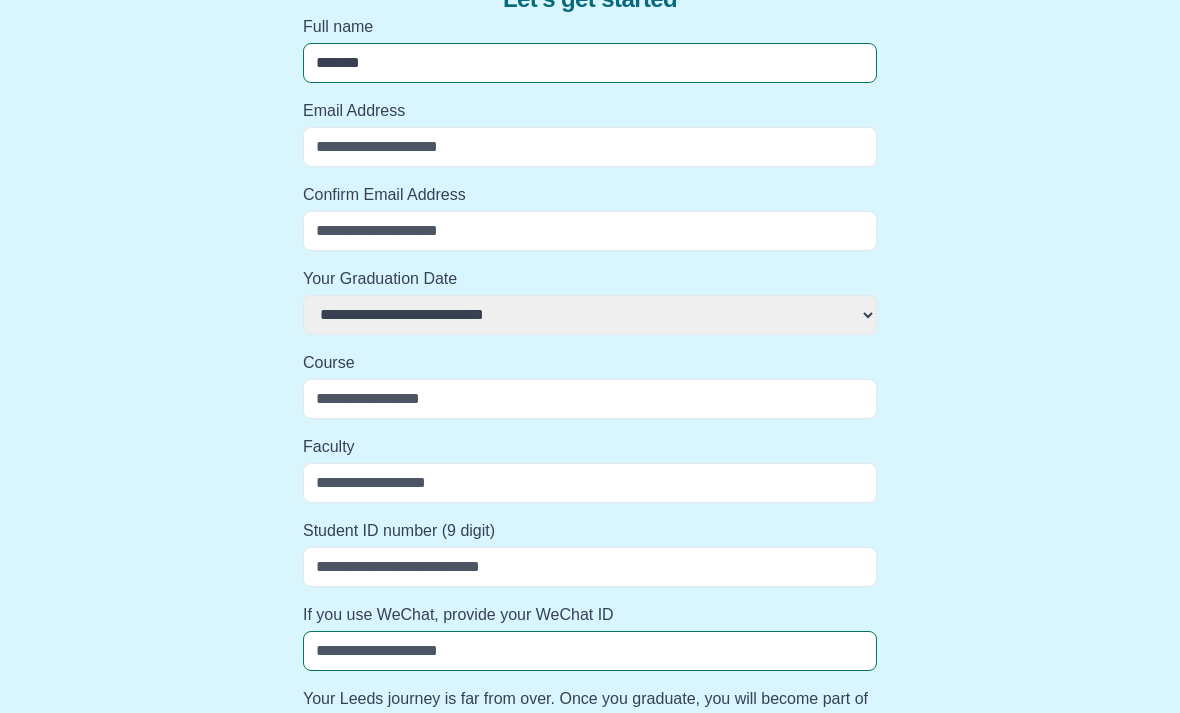 select 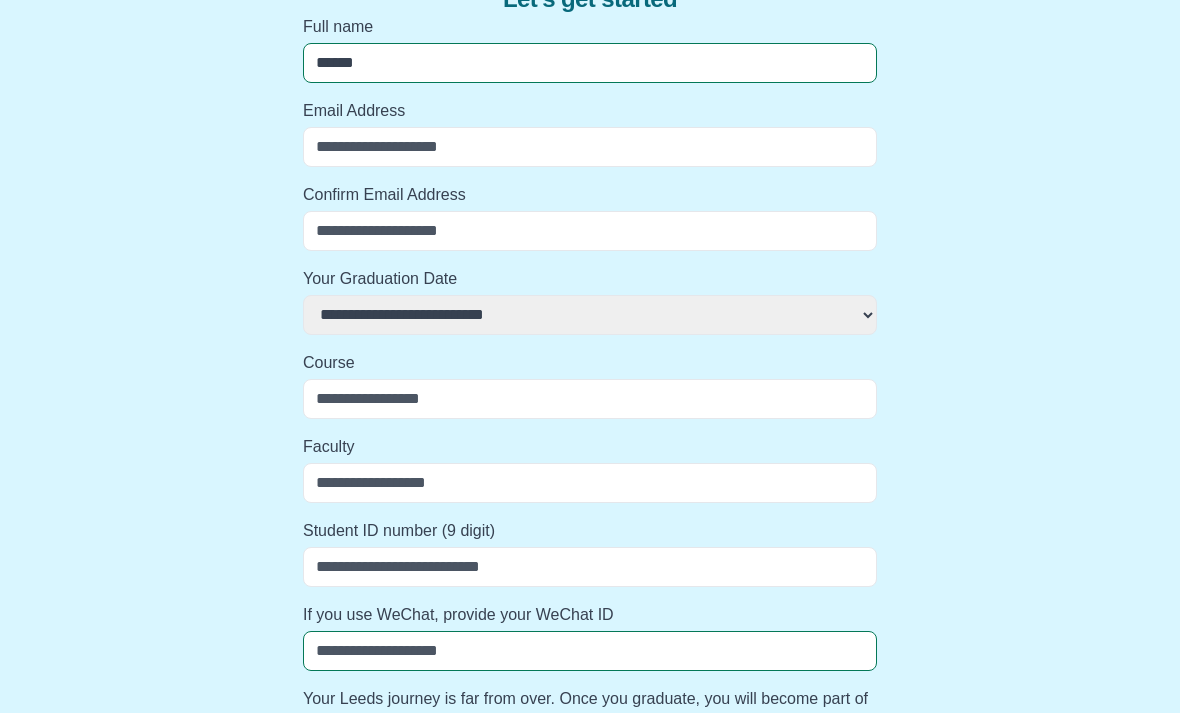 select 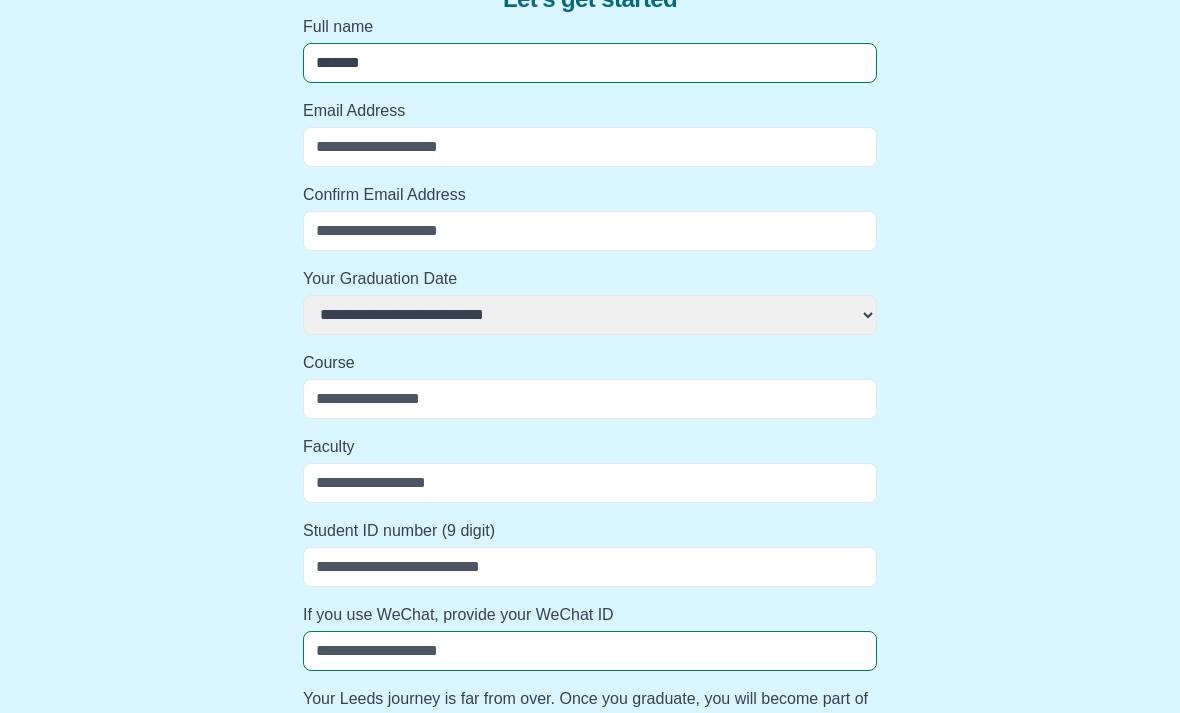 select 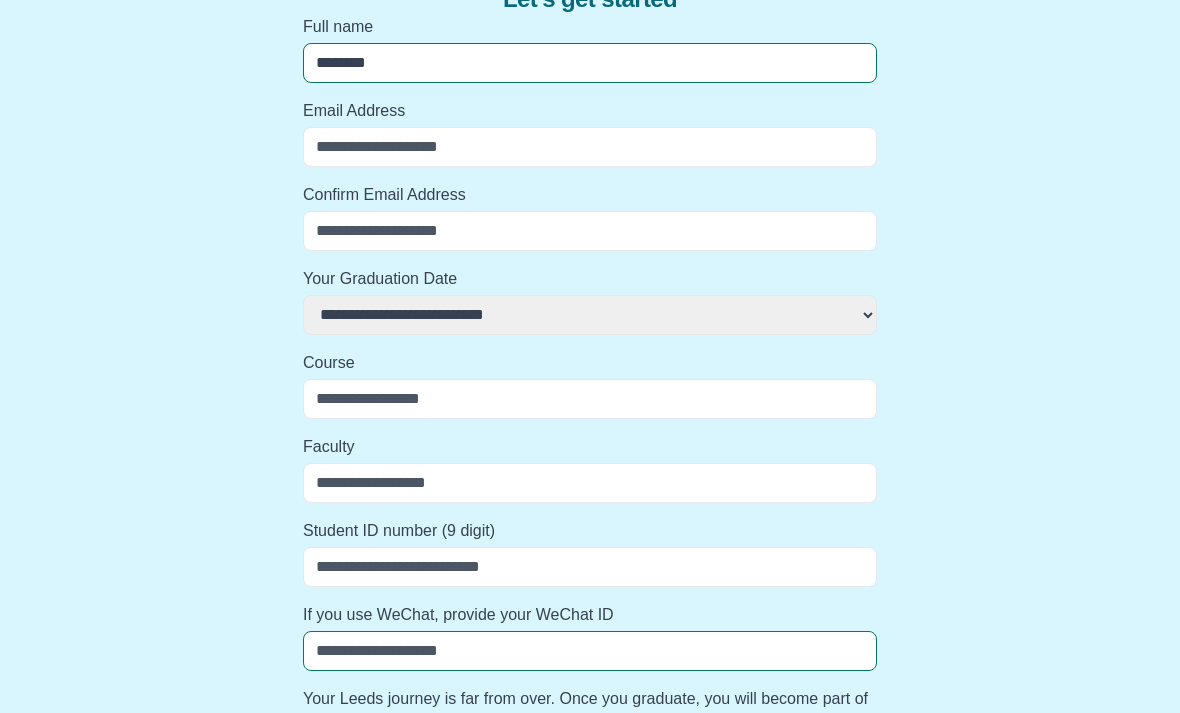 select 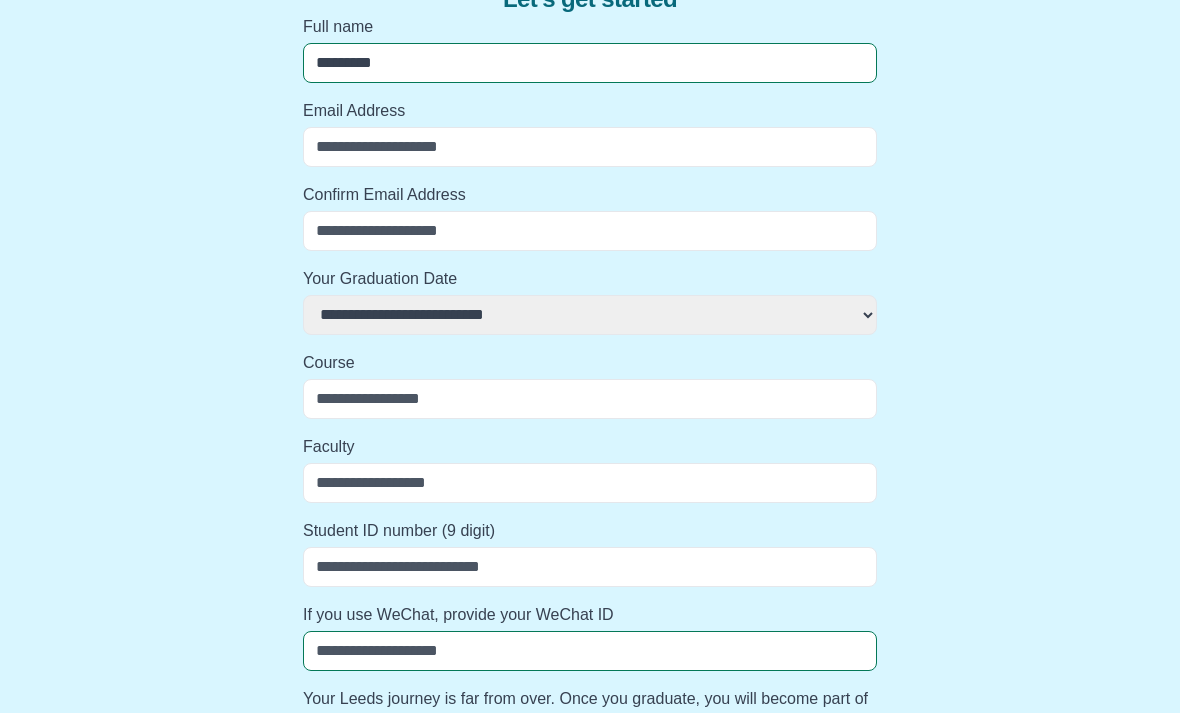 select 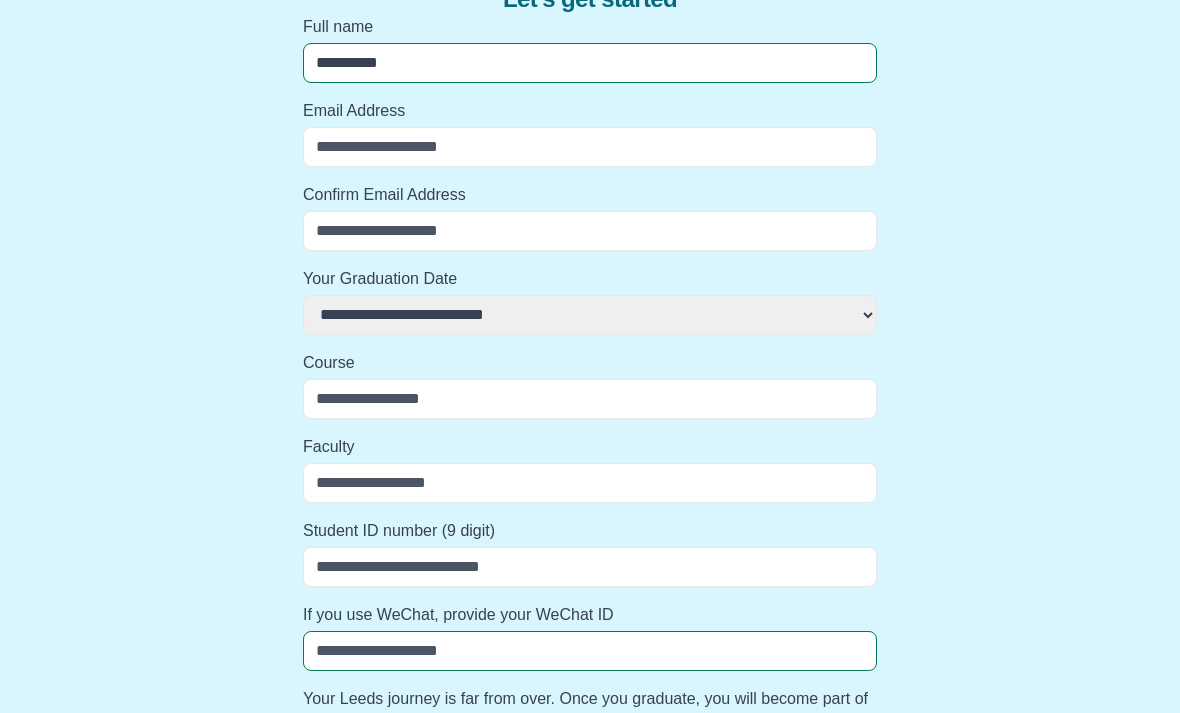 select 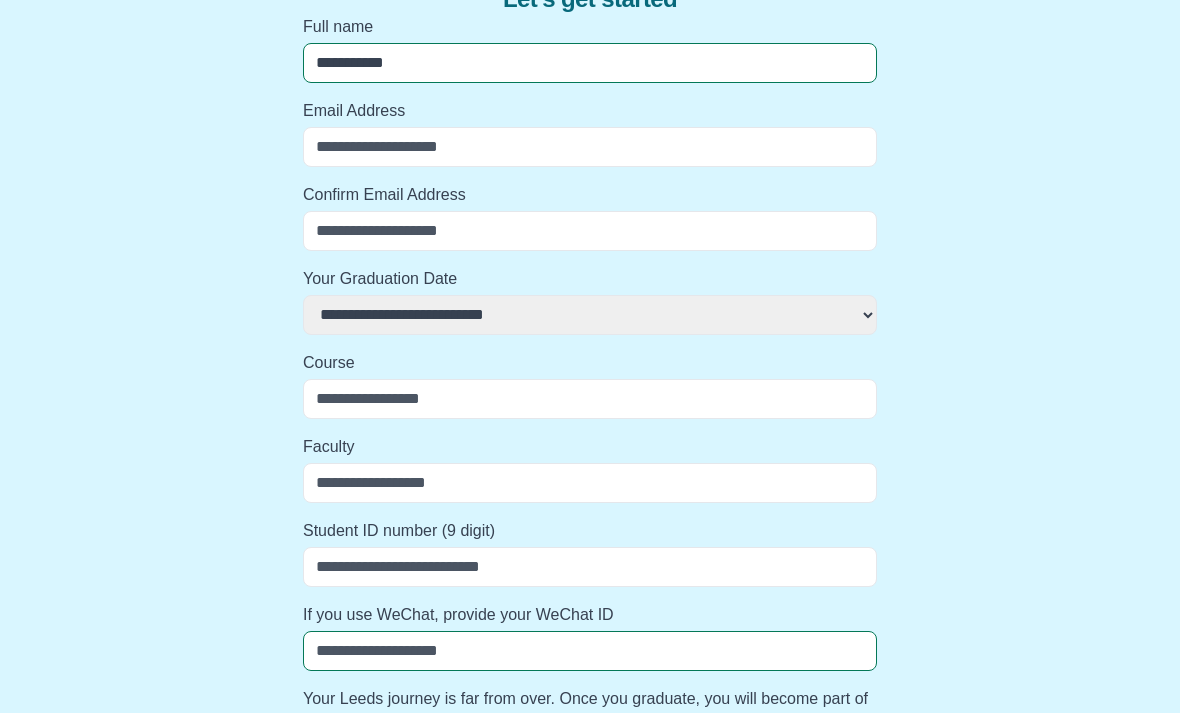 select 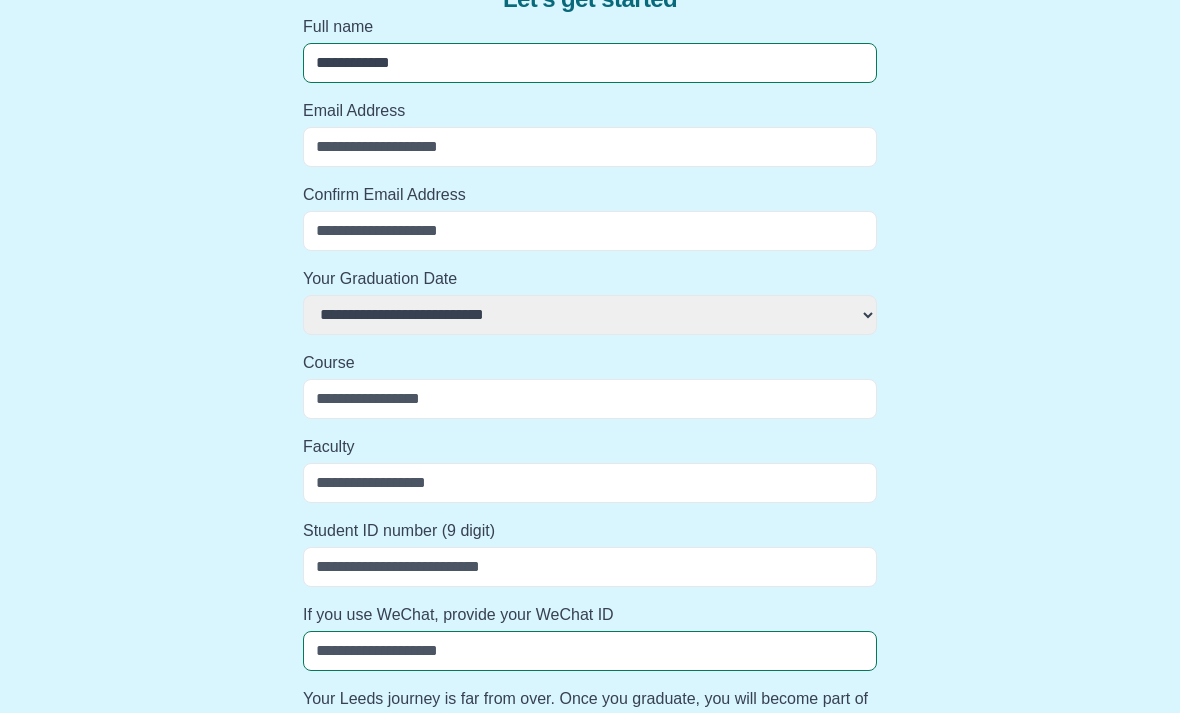 select 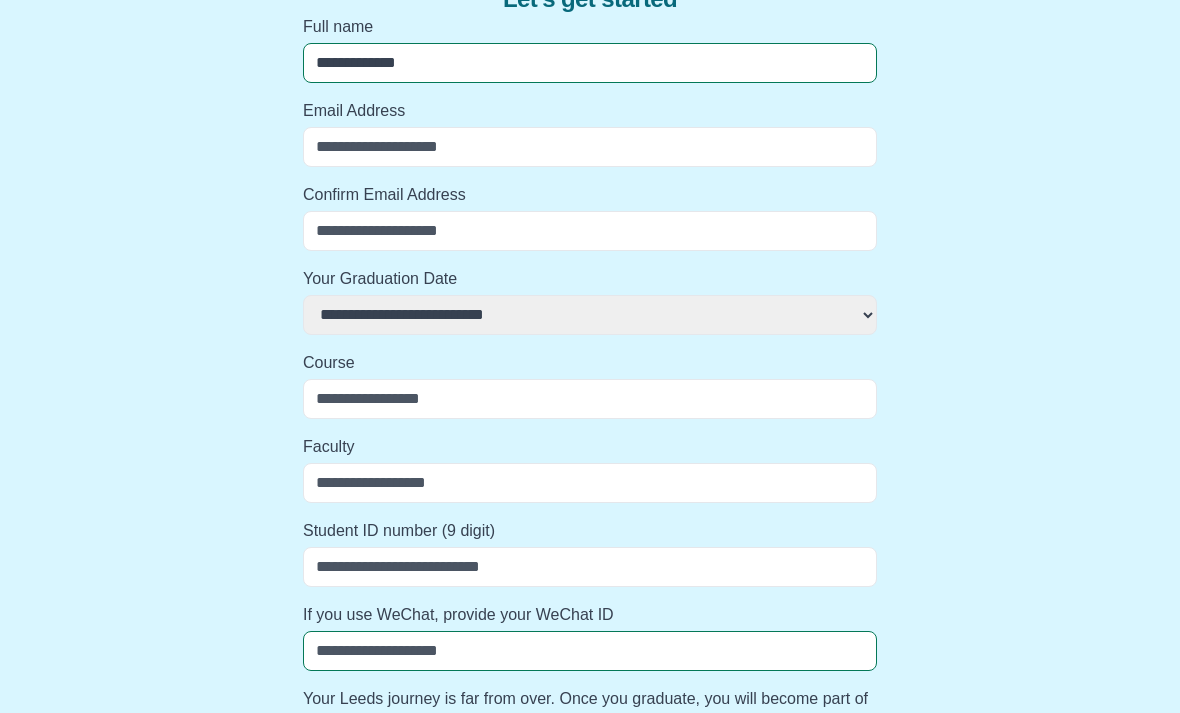 select 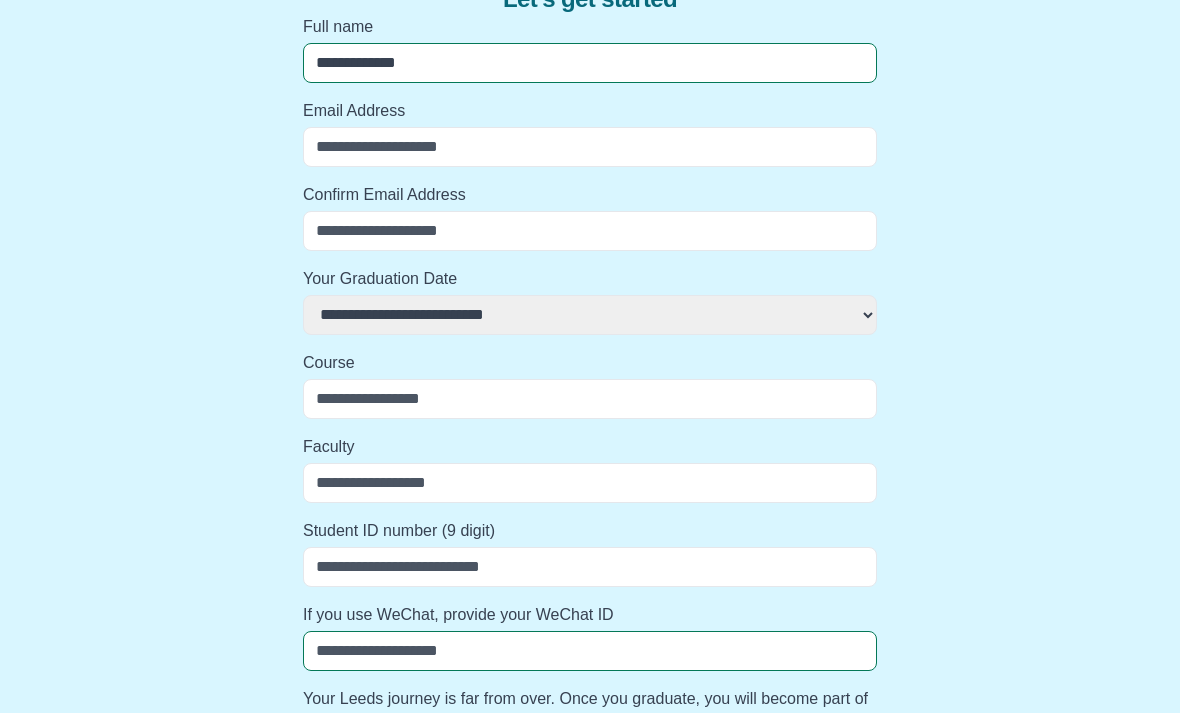 type on "**********" 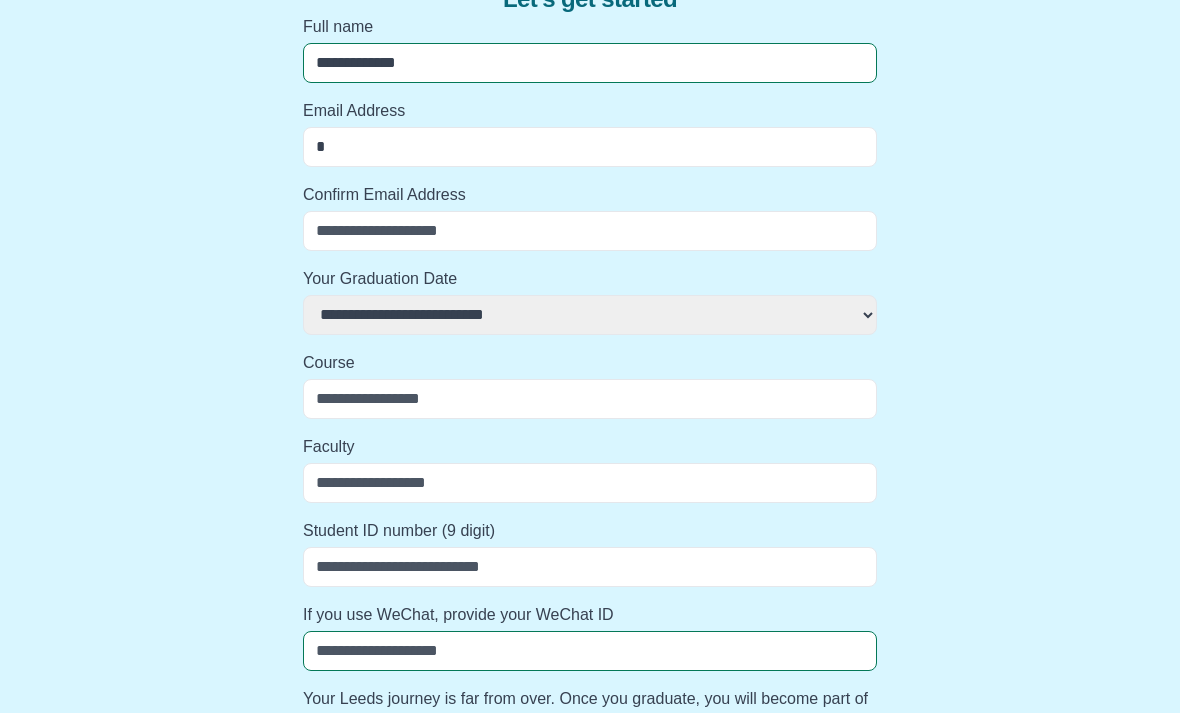 type on "**" 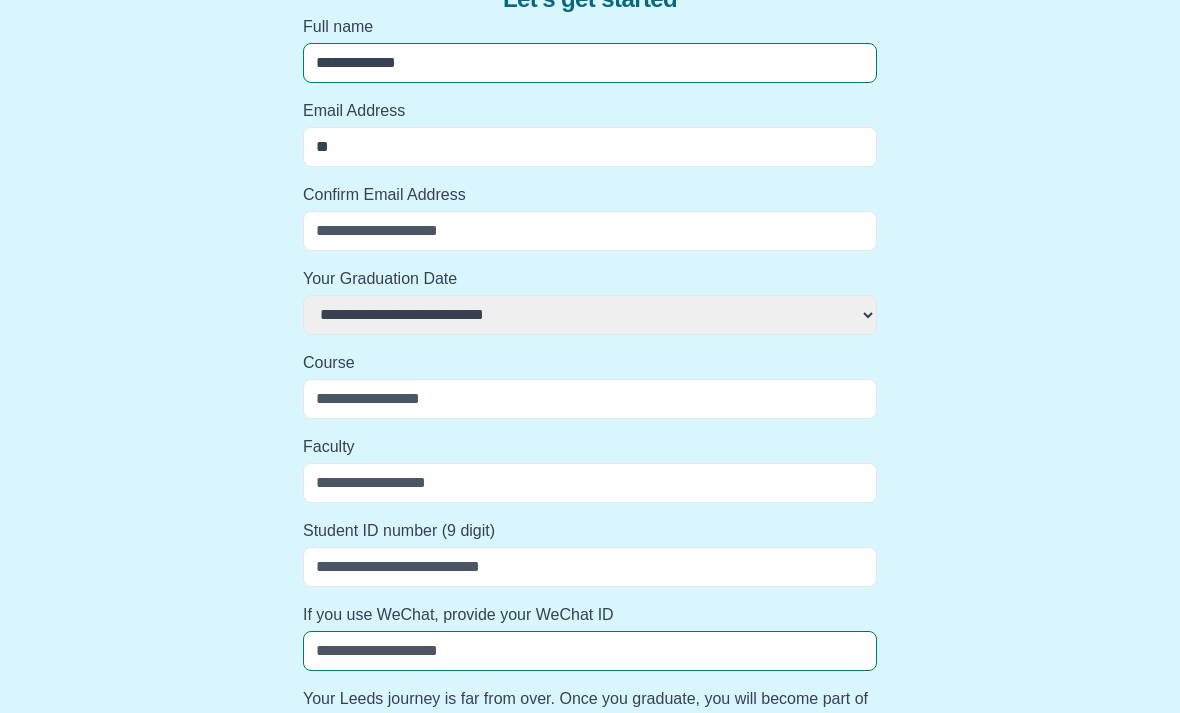 select 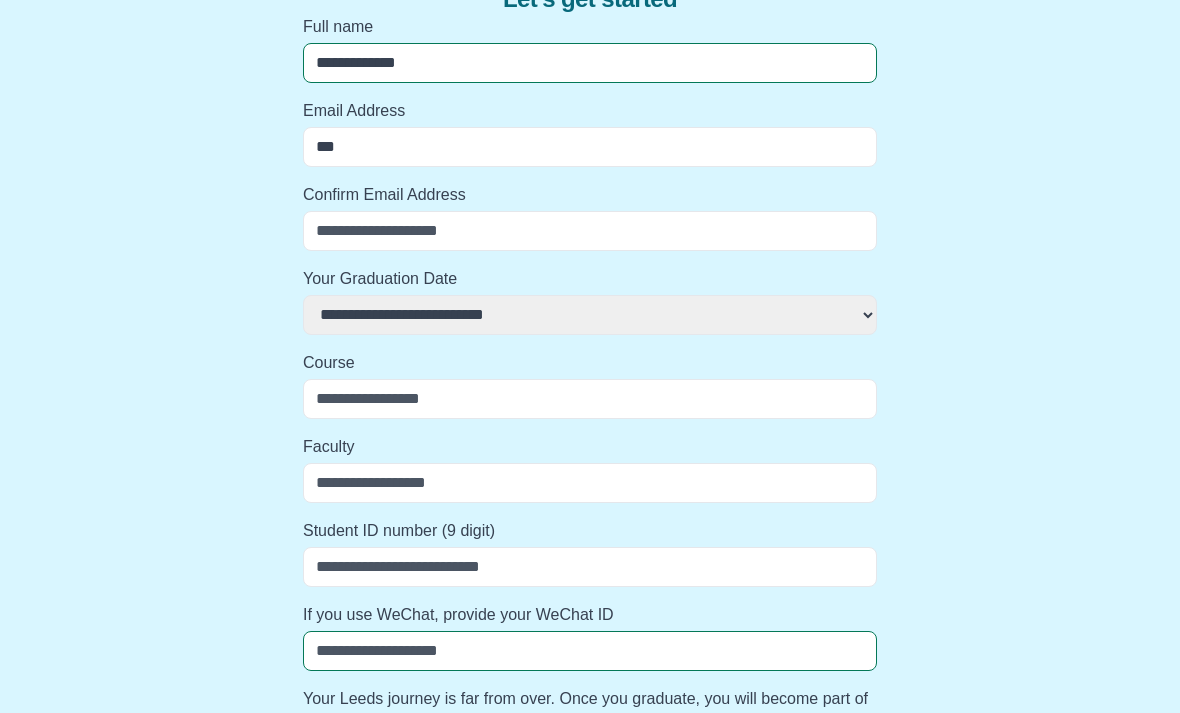 select 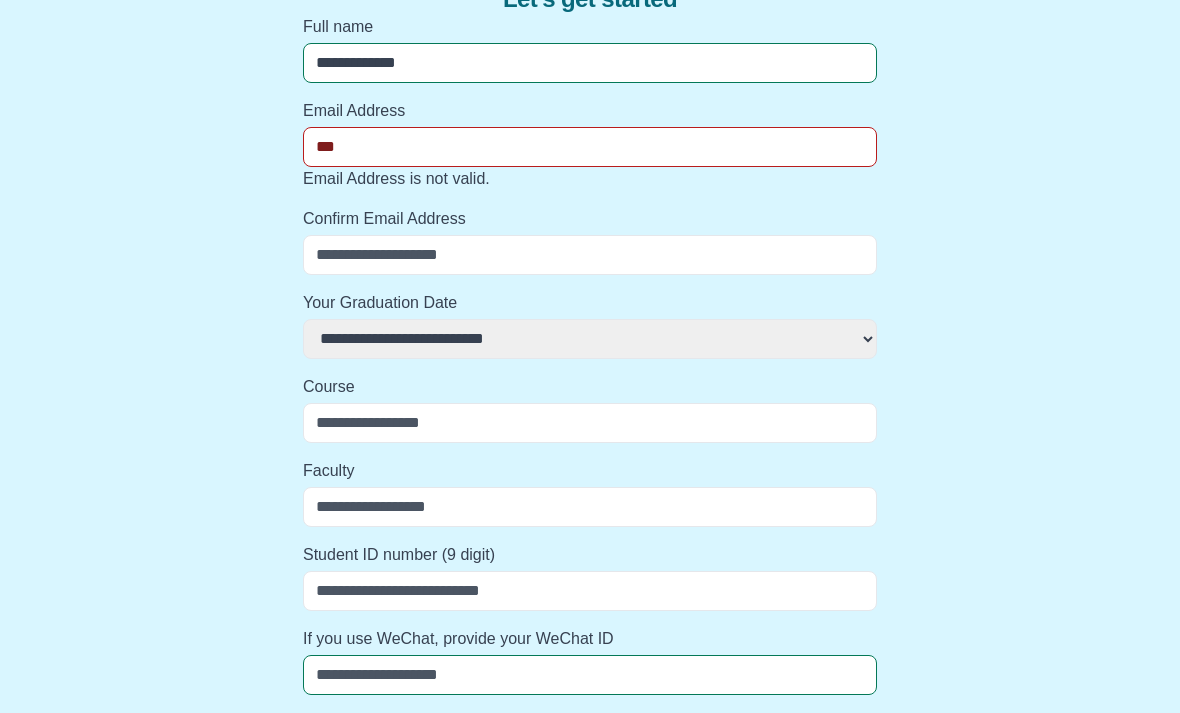 type on "**" 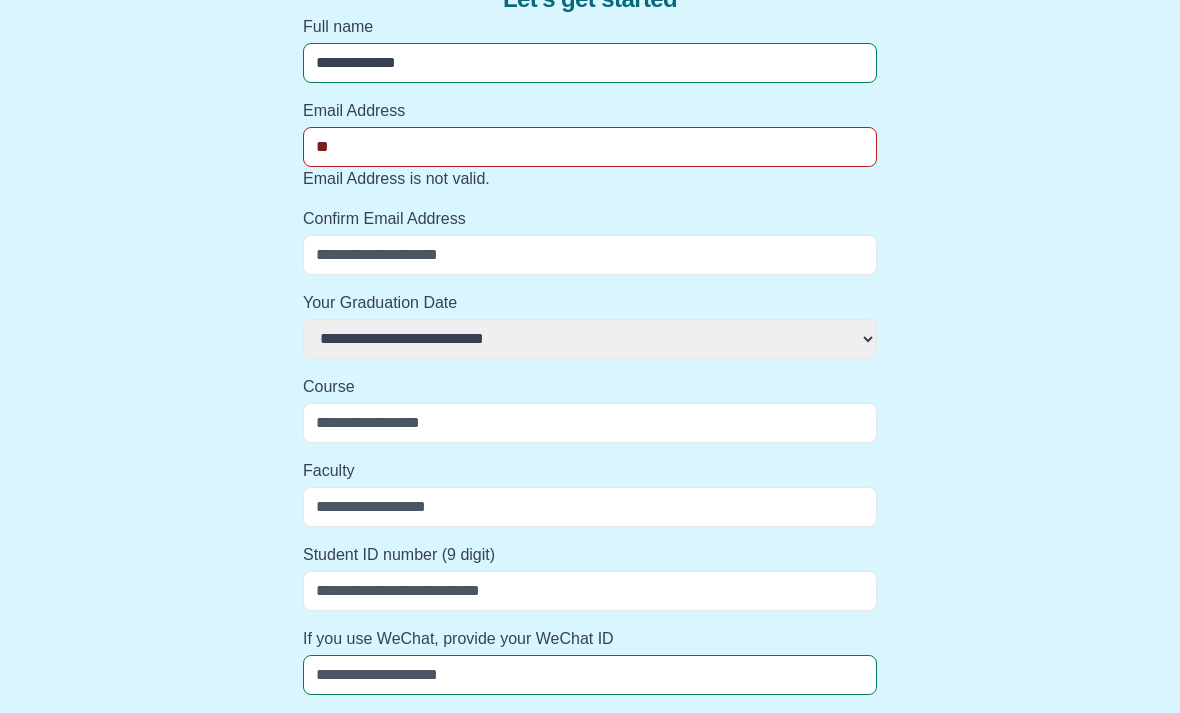 select 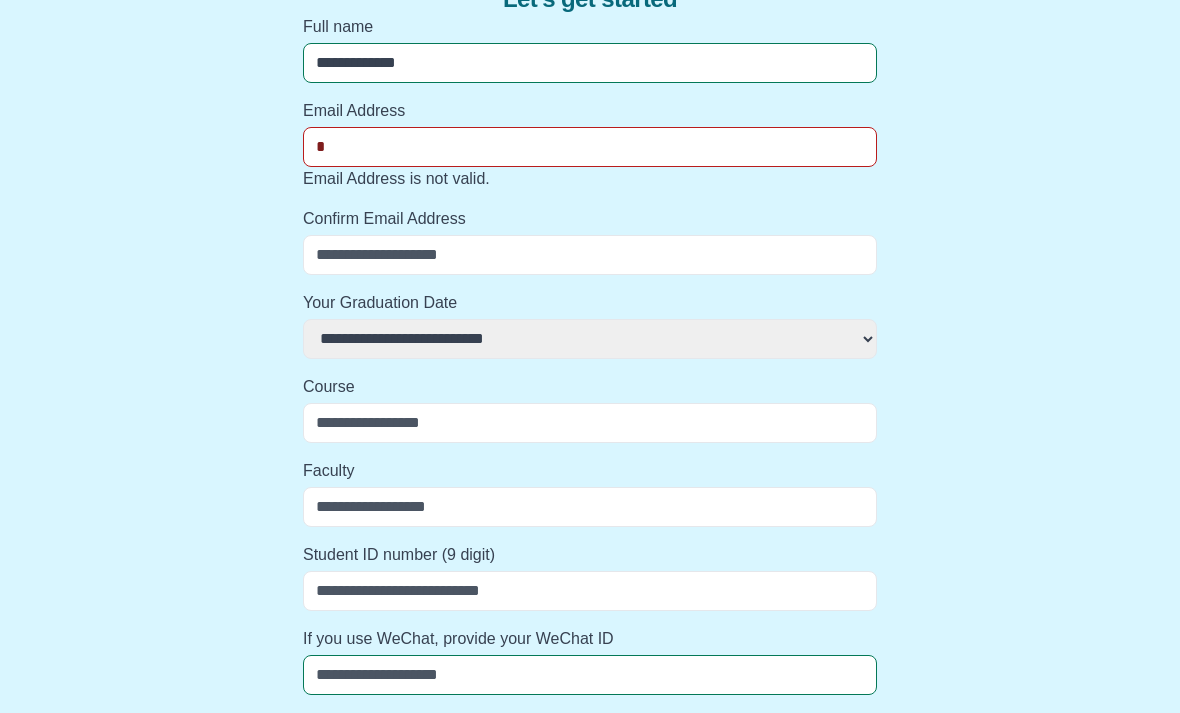 select 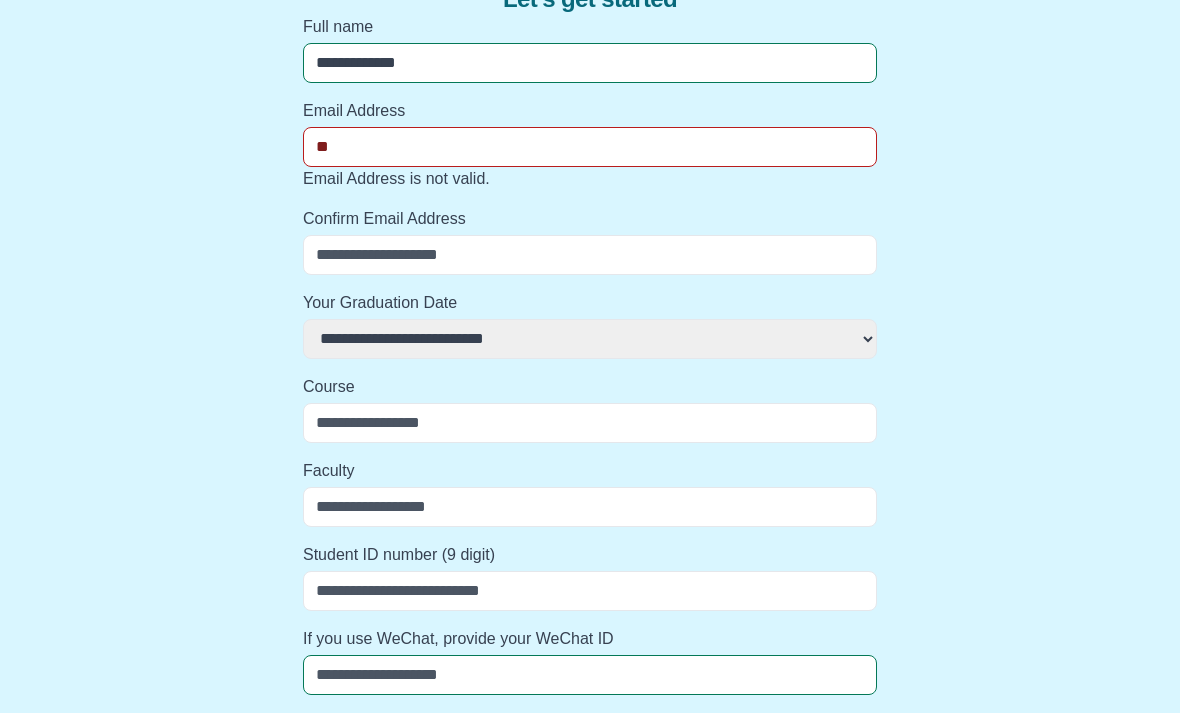 select 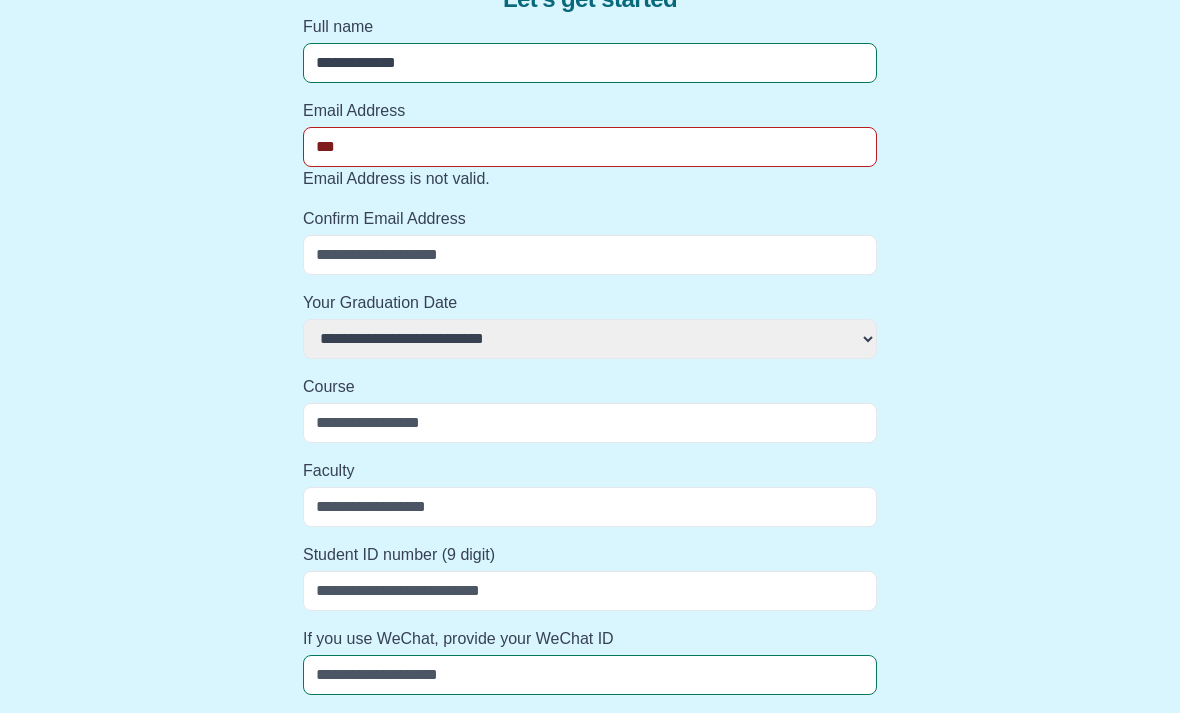 select 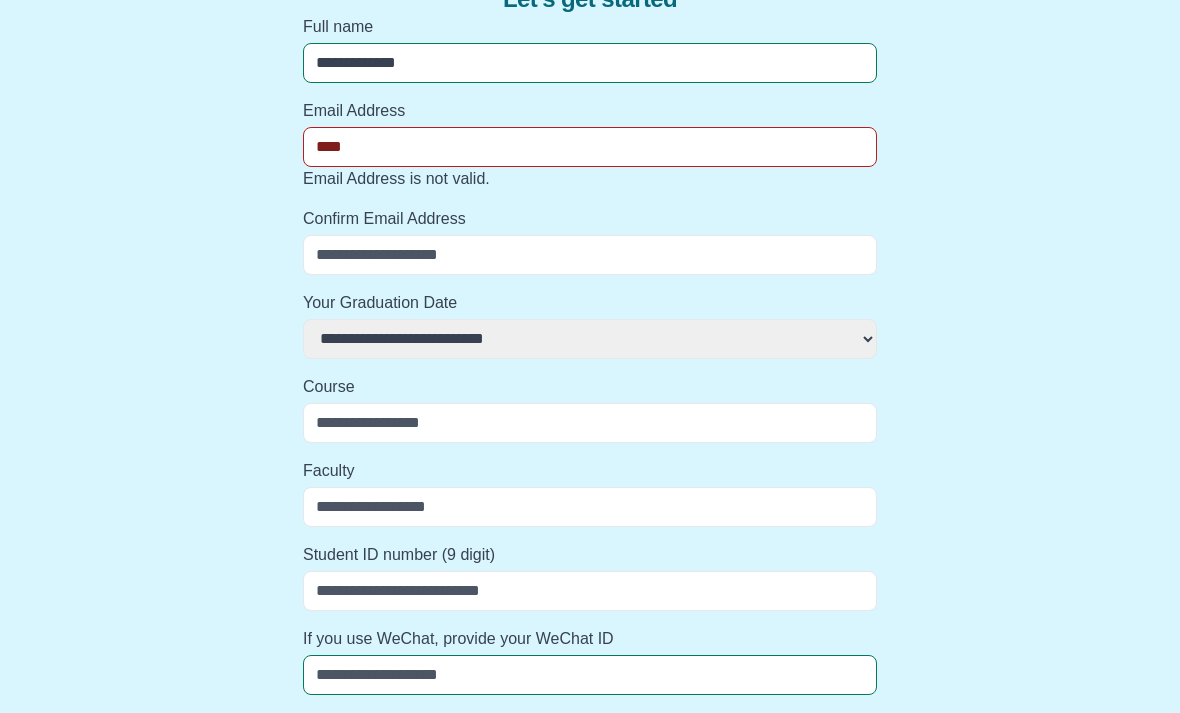 select 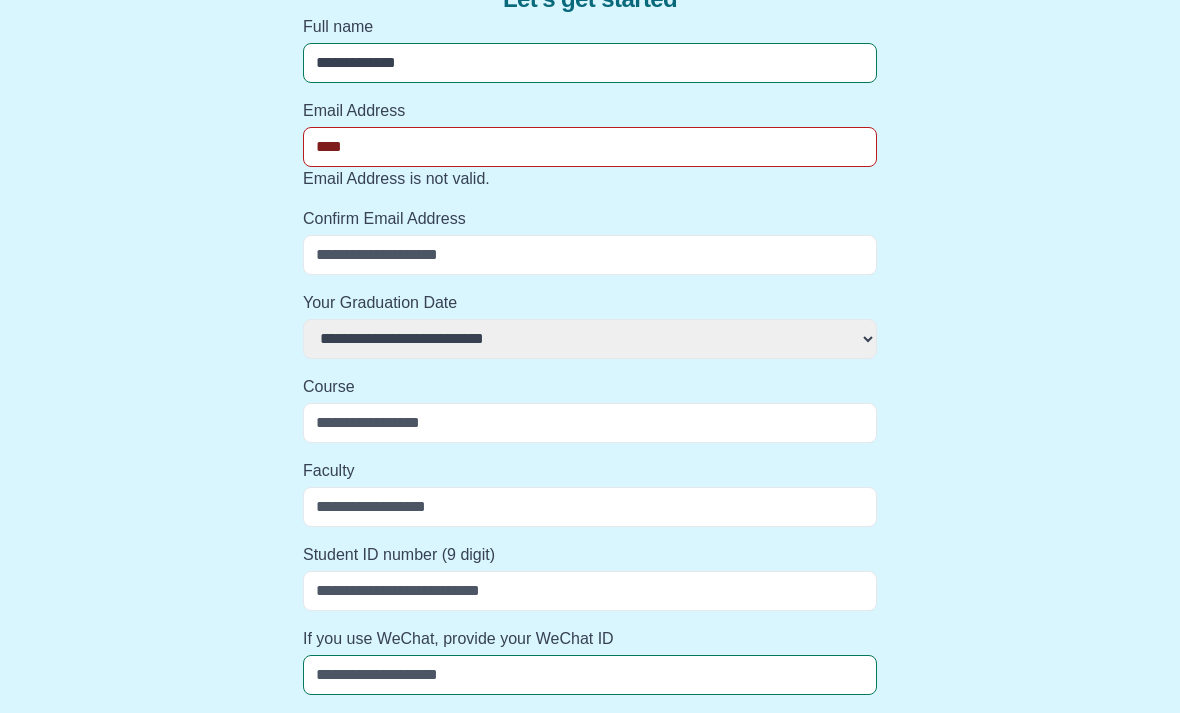 type on "*****" 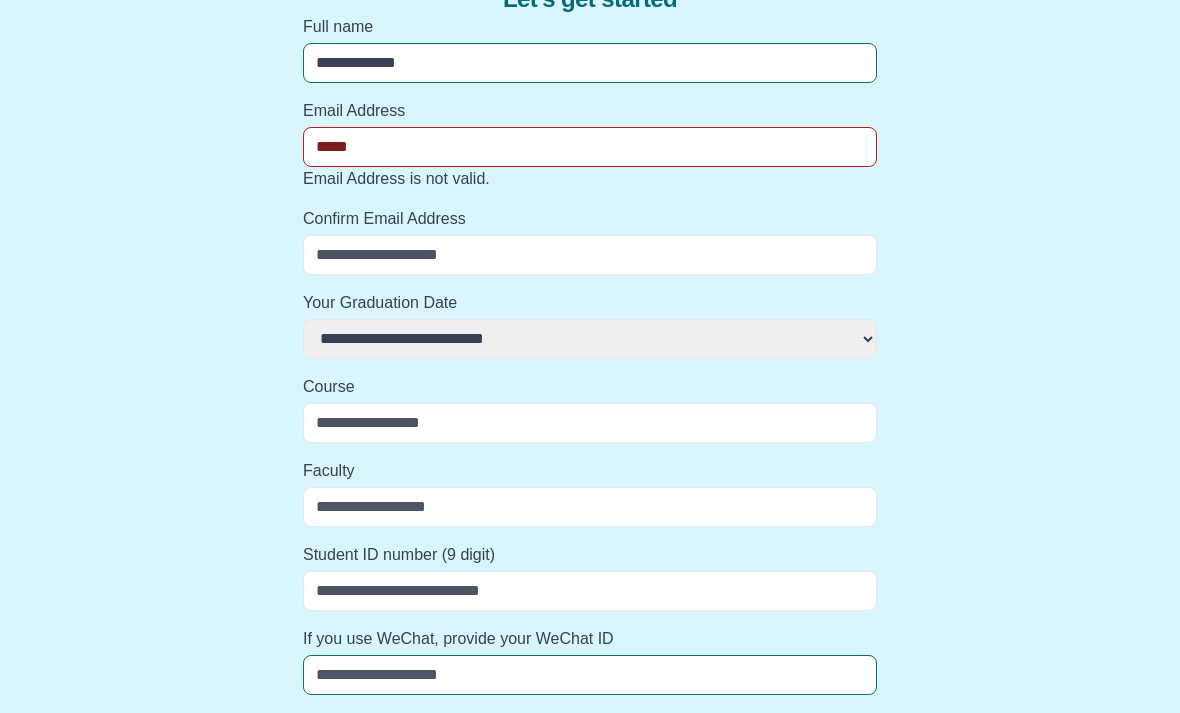 select 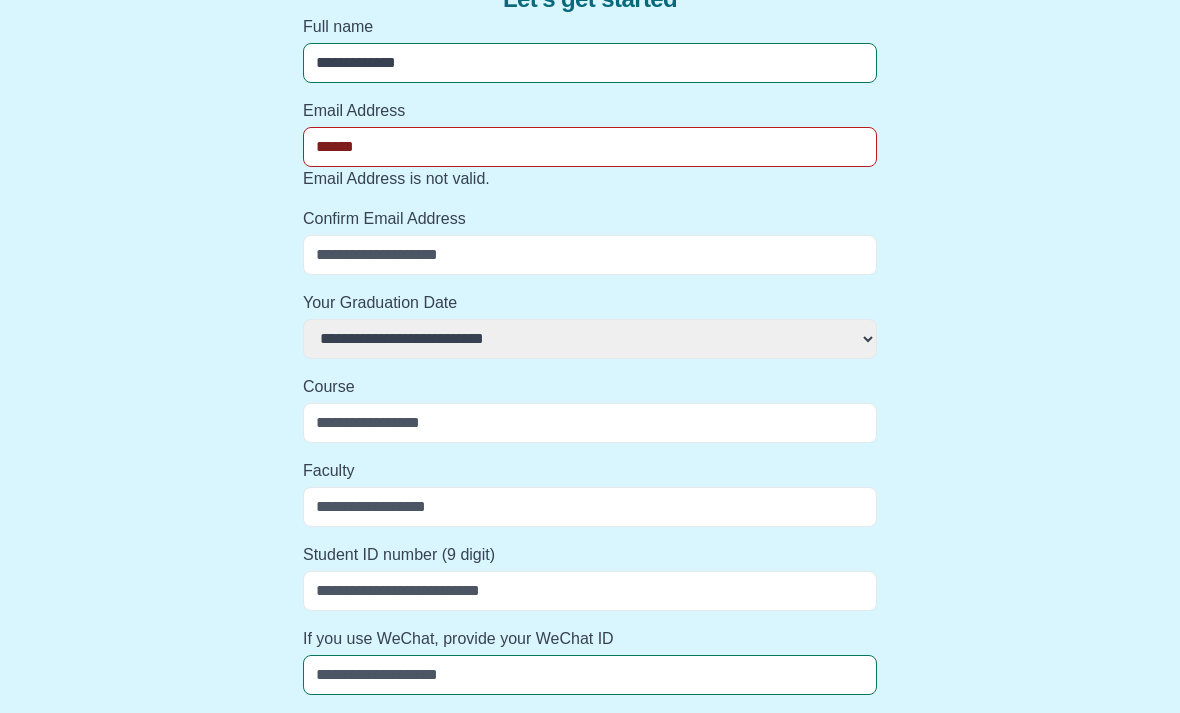 select 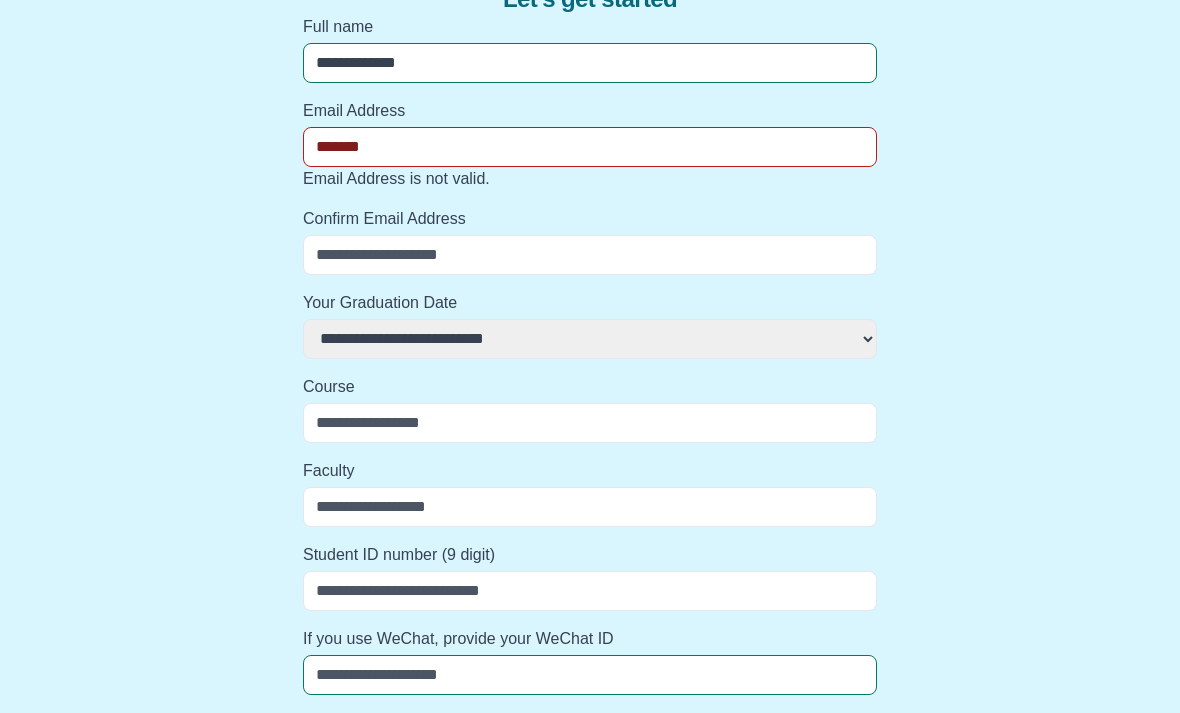 select 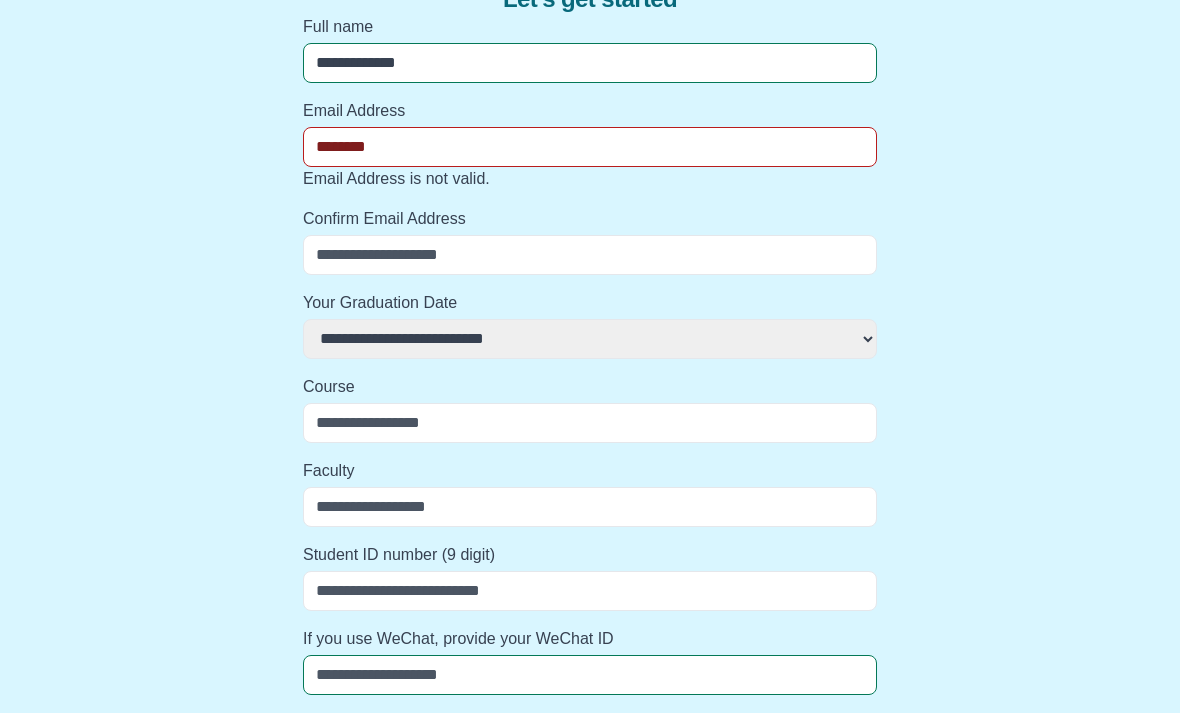 select 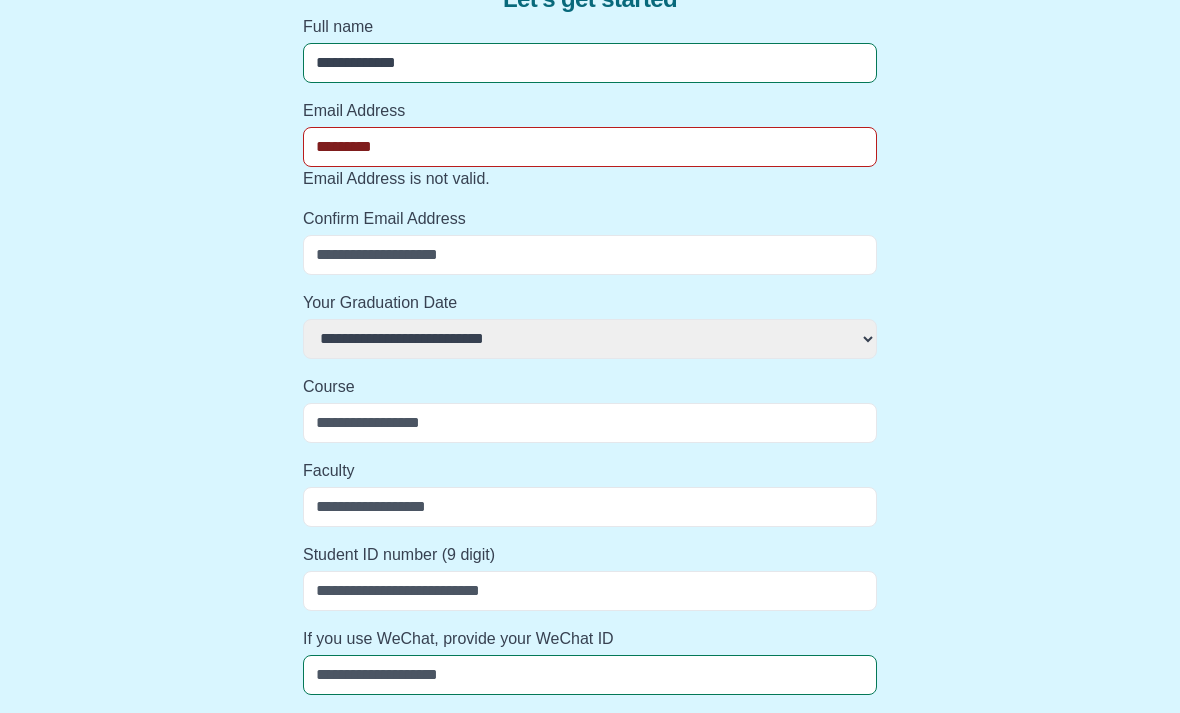 select 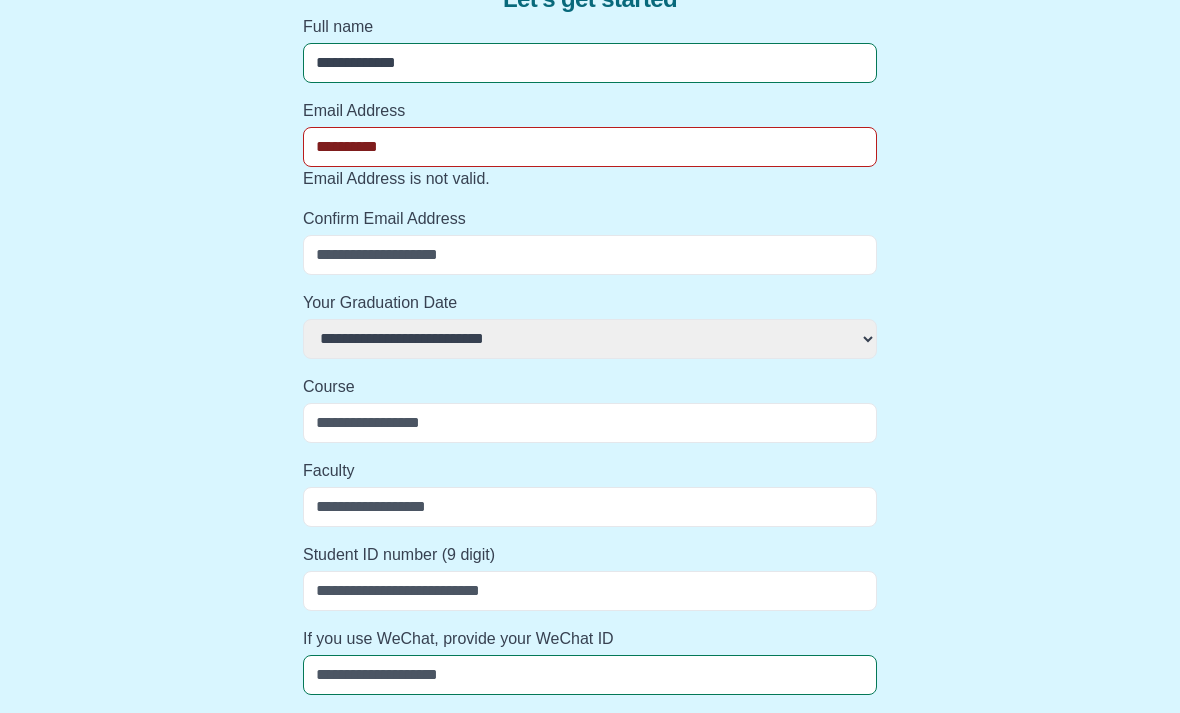 select 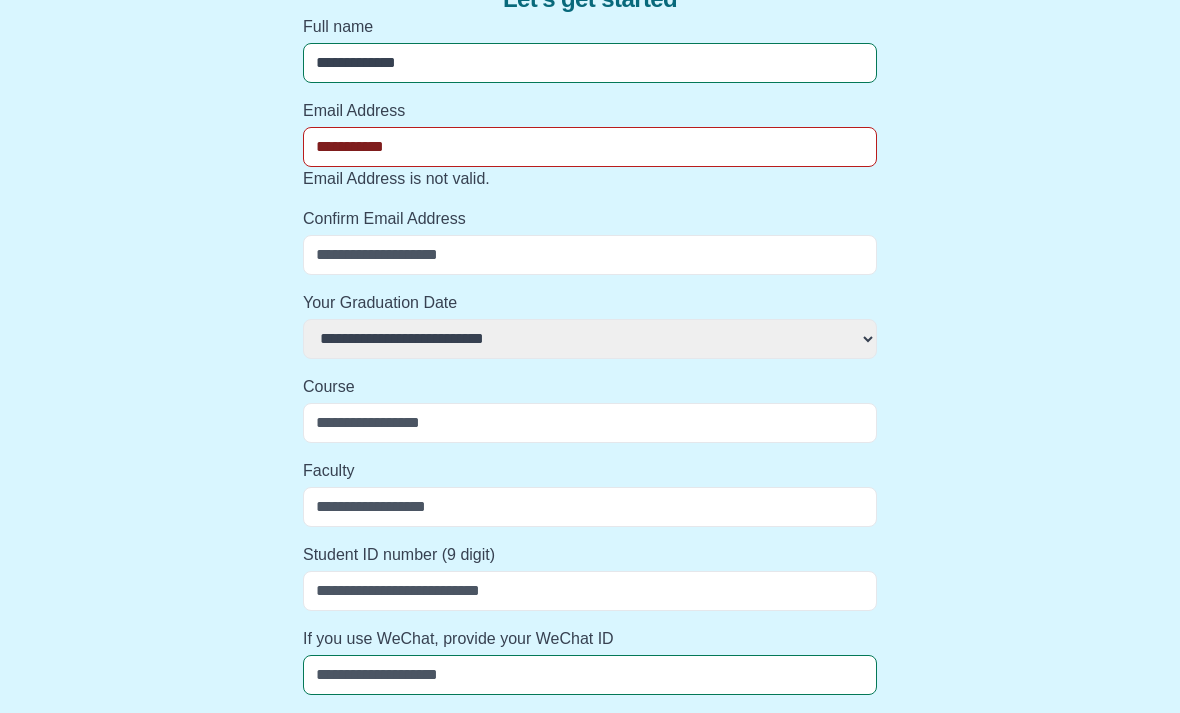 select 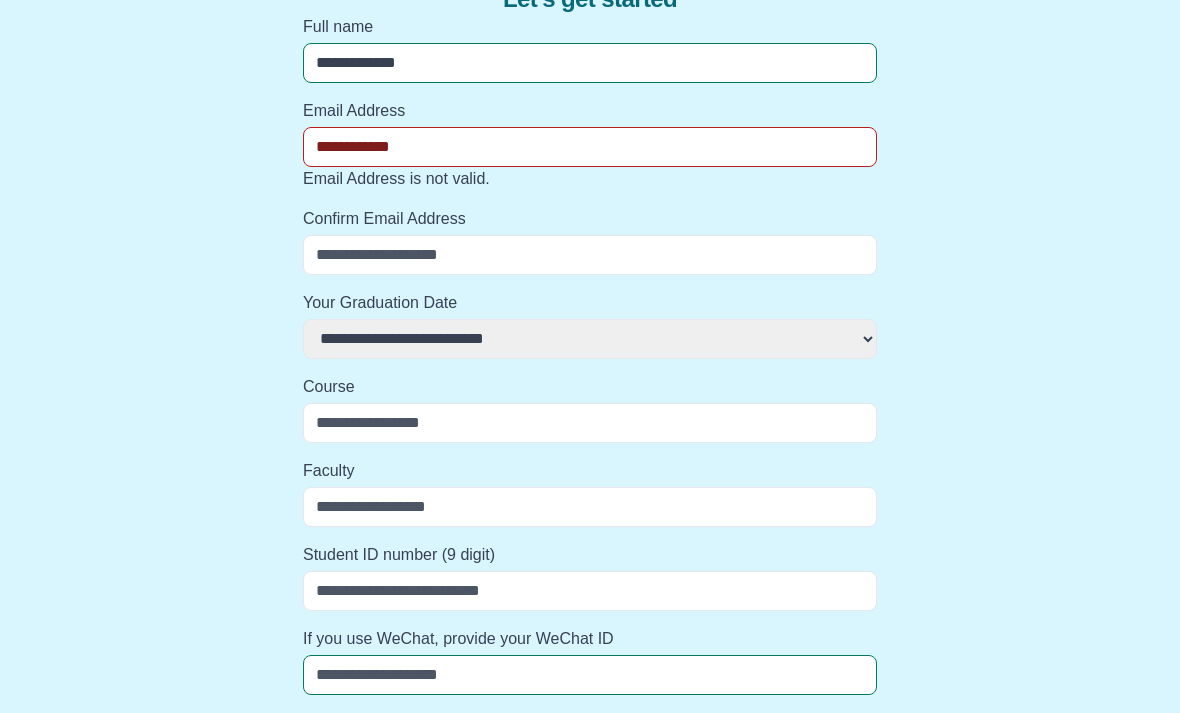 select 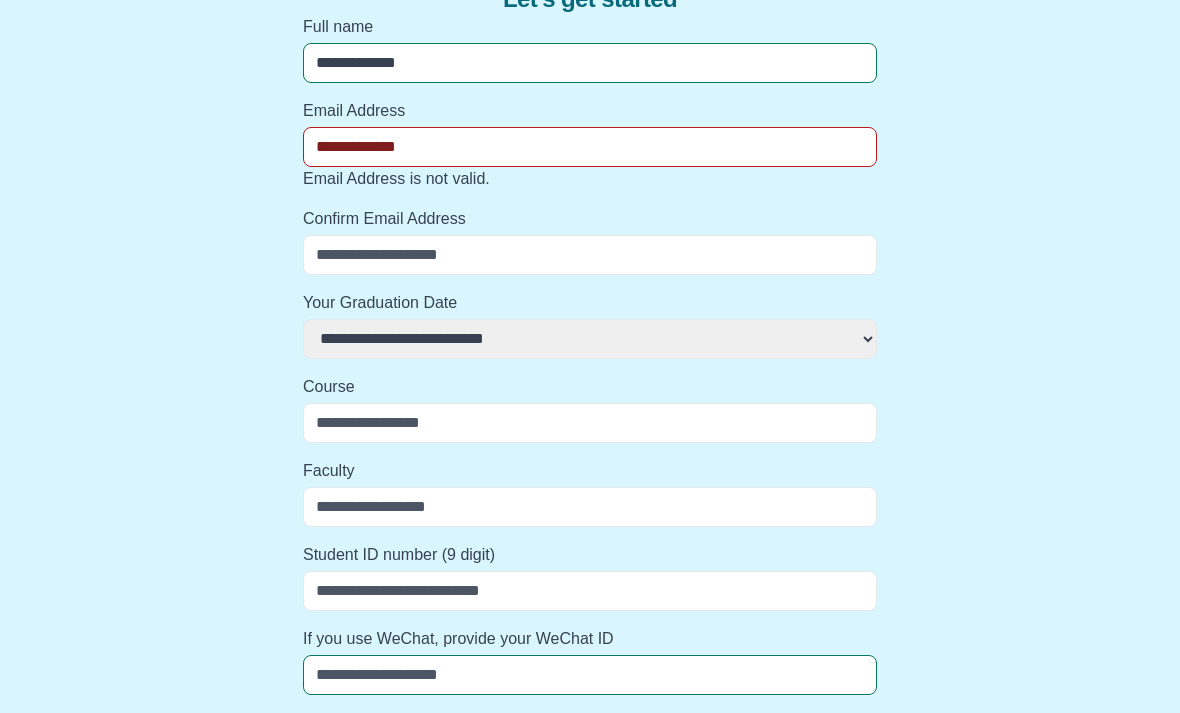 select 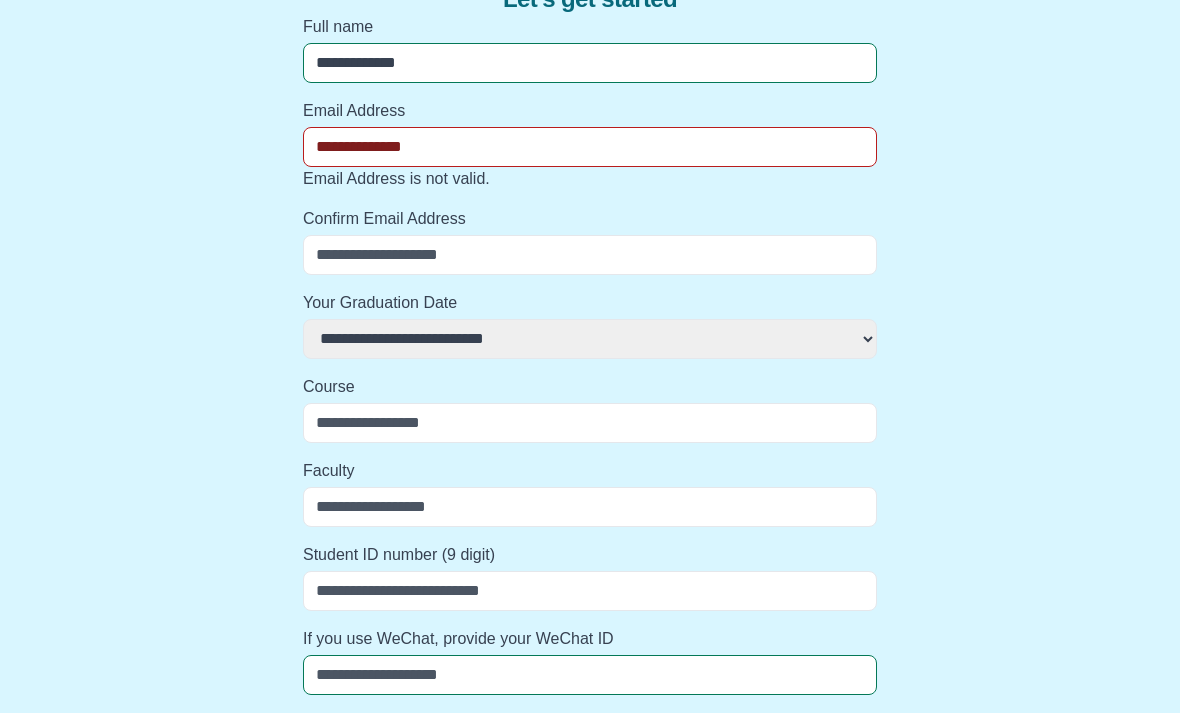 select 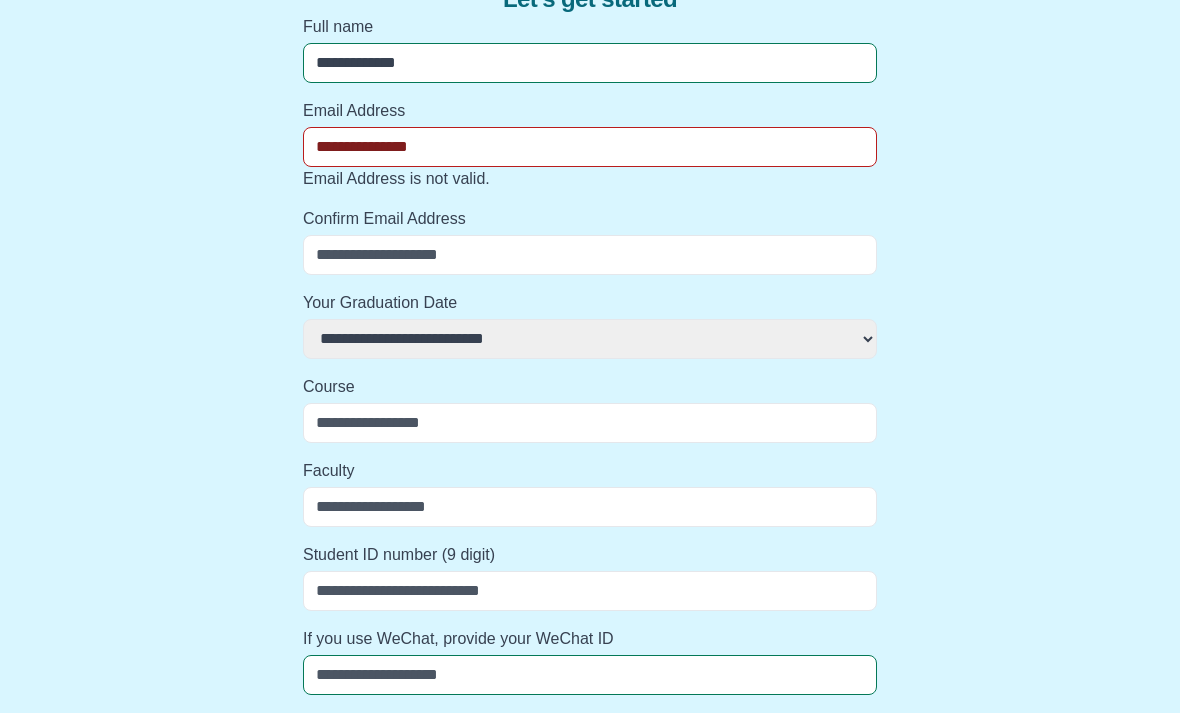 select 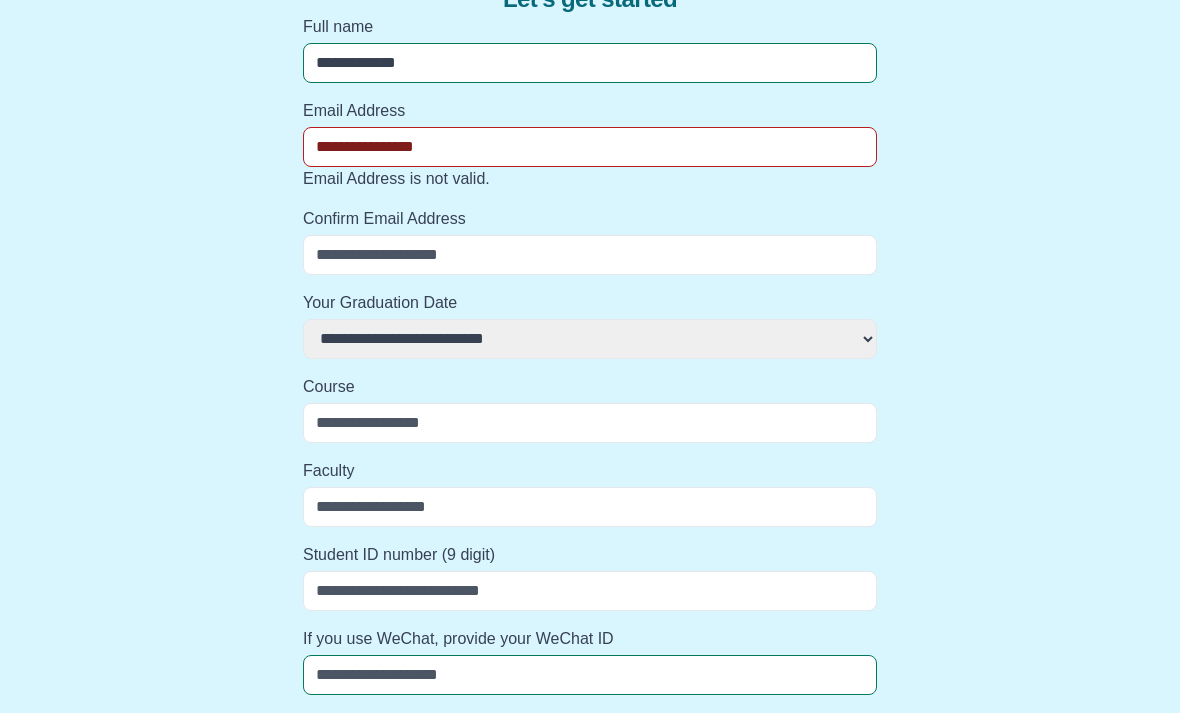 select 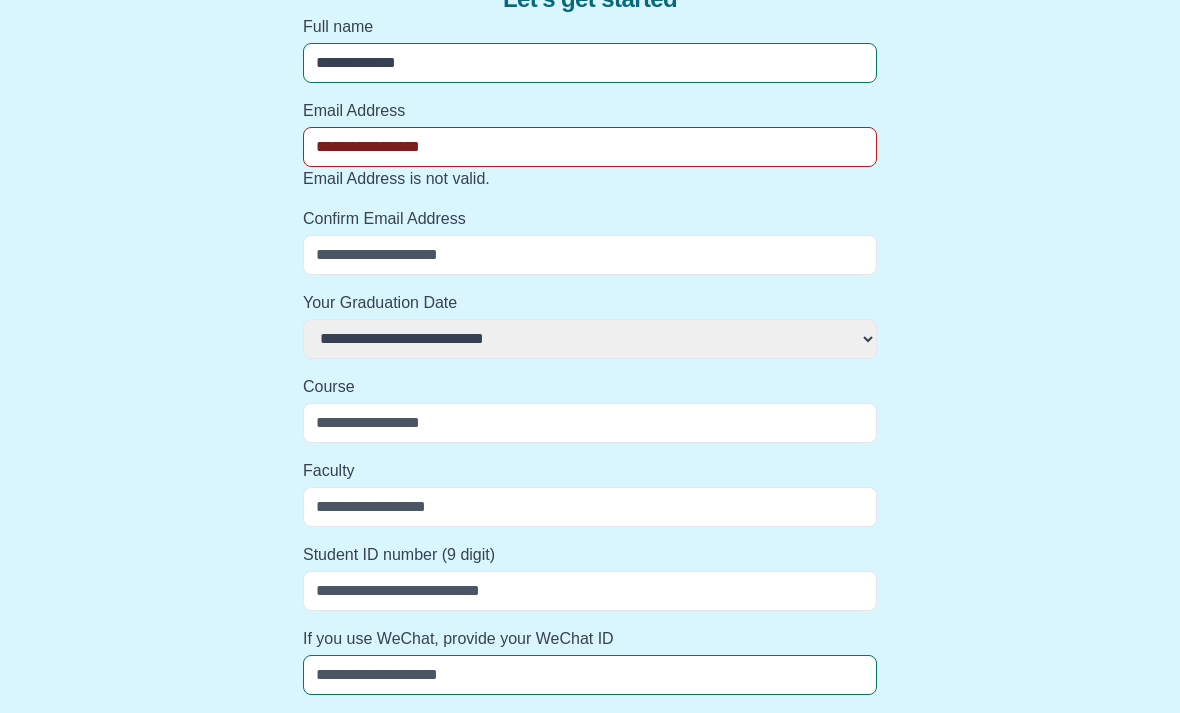 select 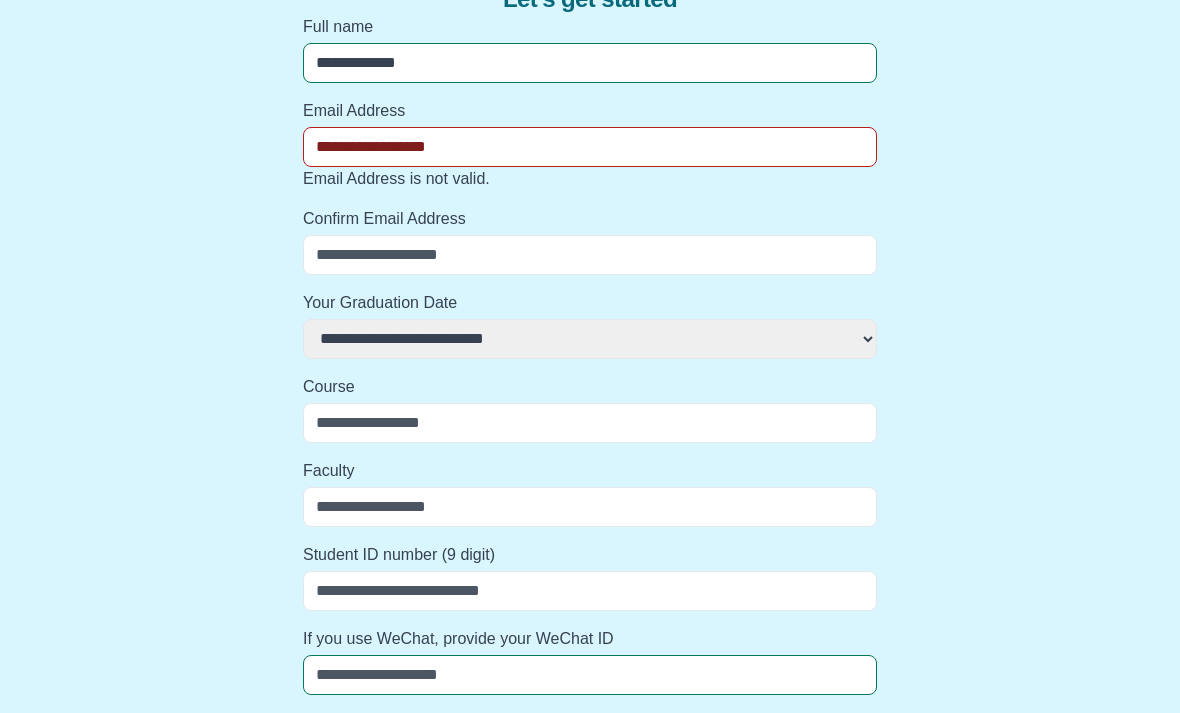 select 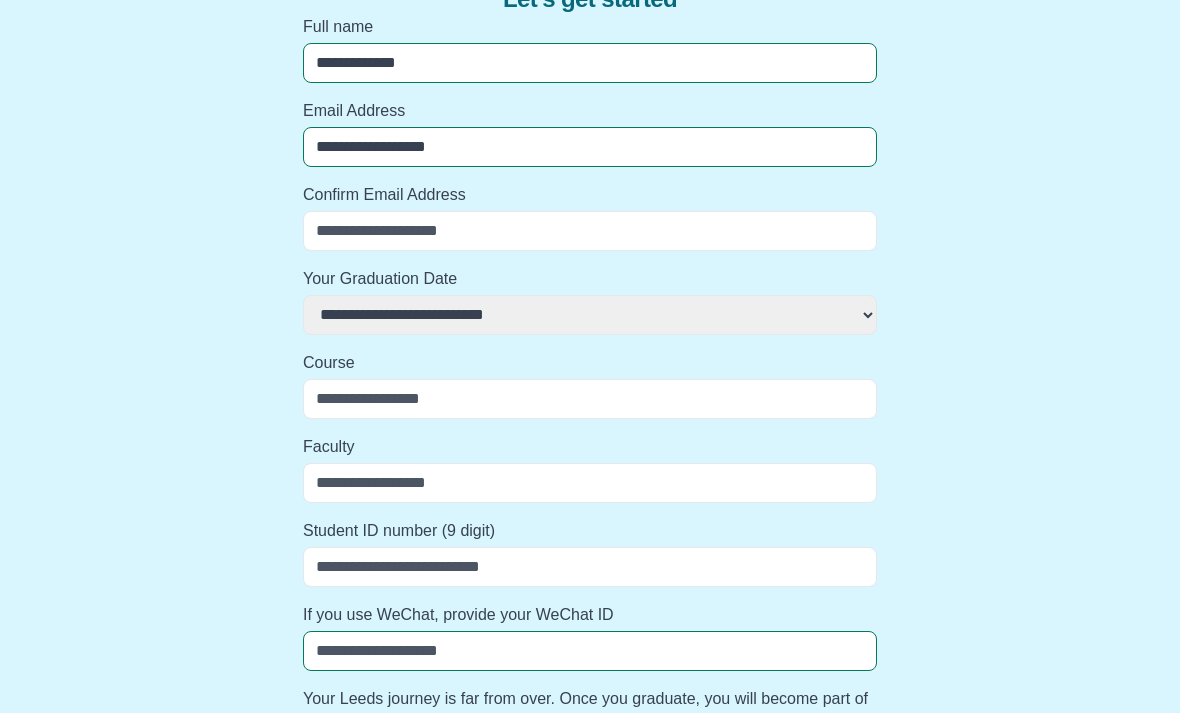 type on "**********" 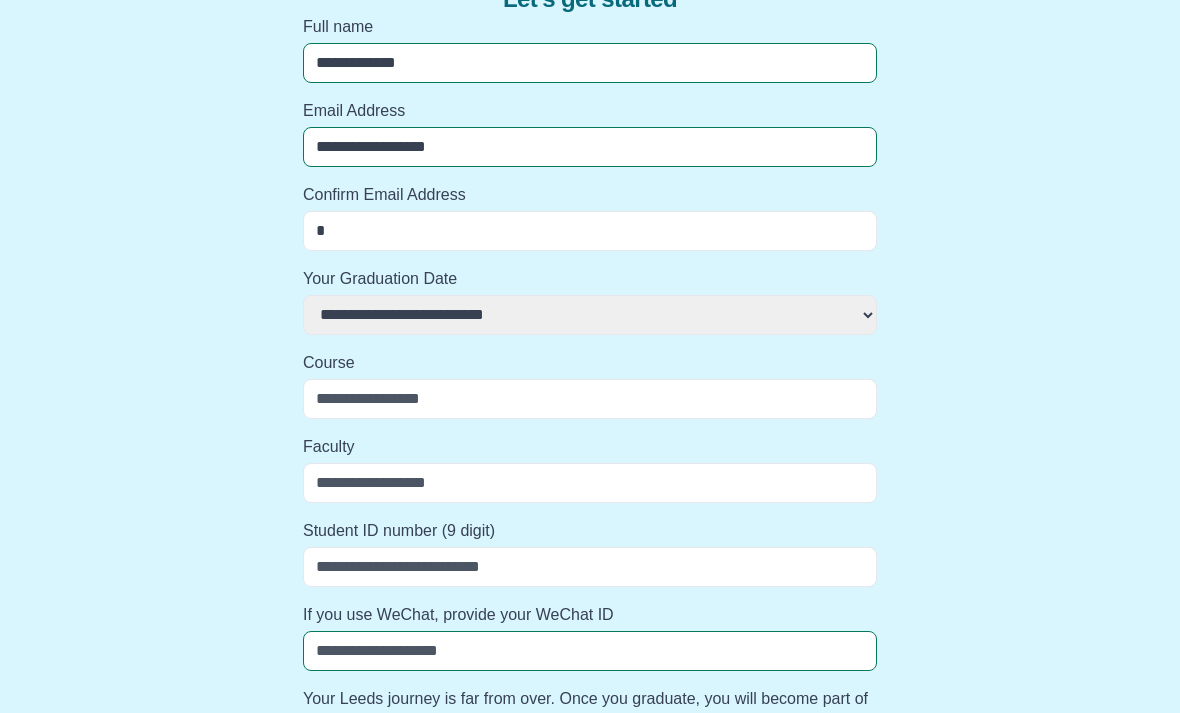 select 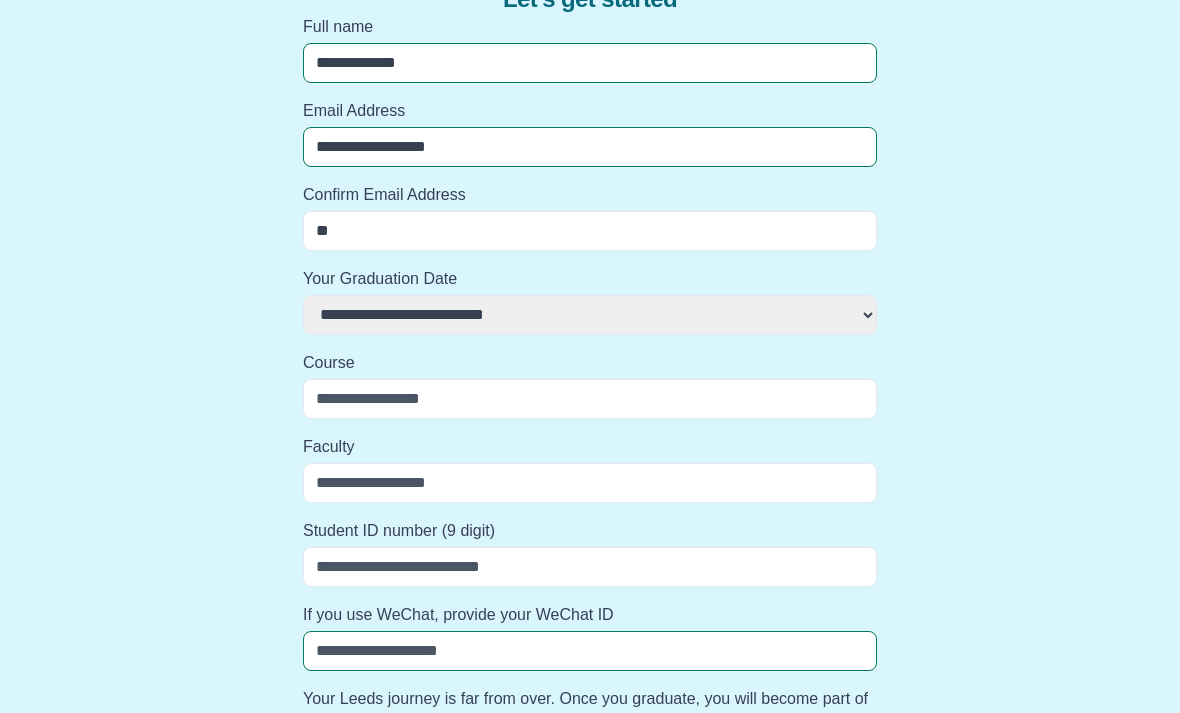select 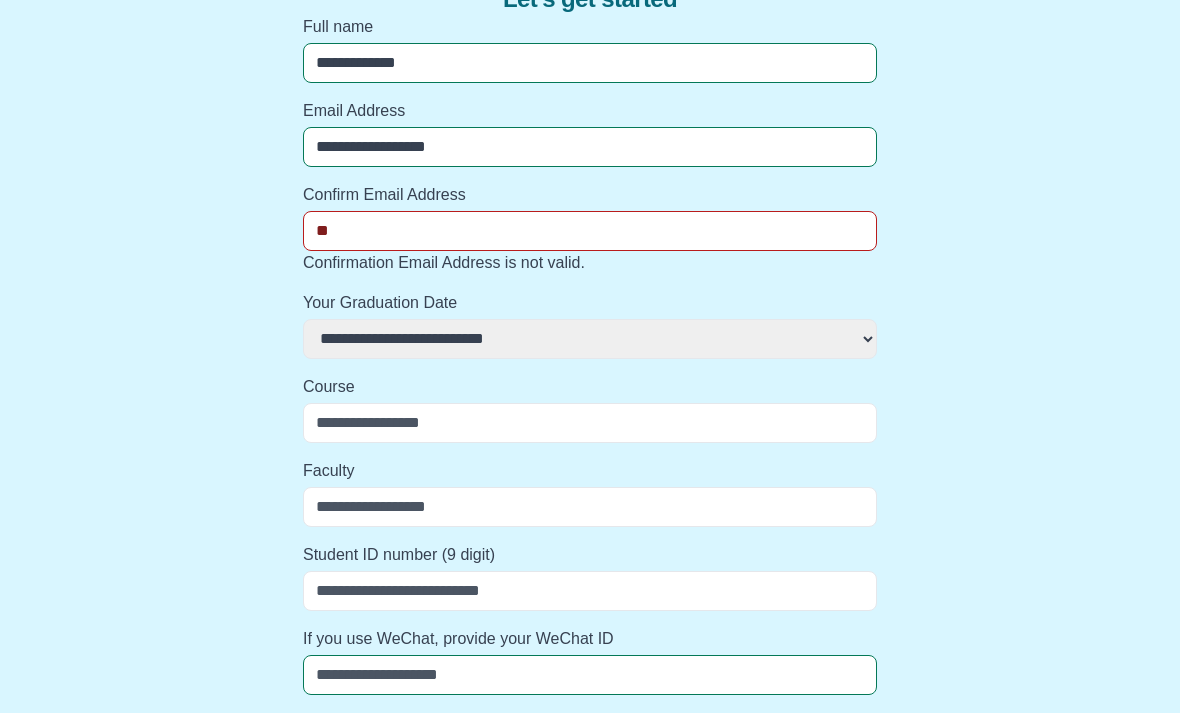 type on "***" 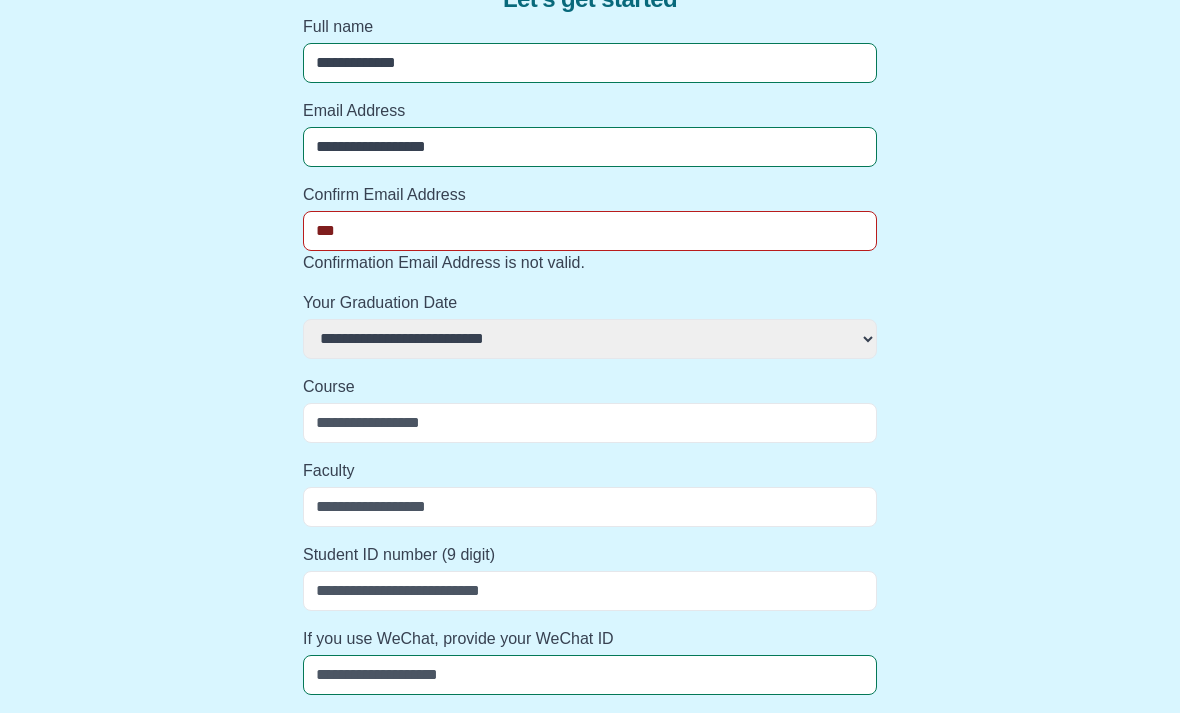 select 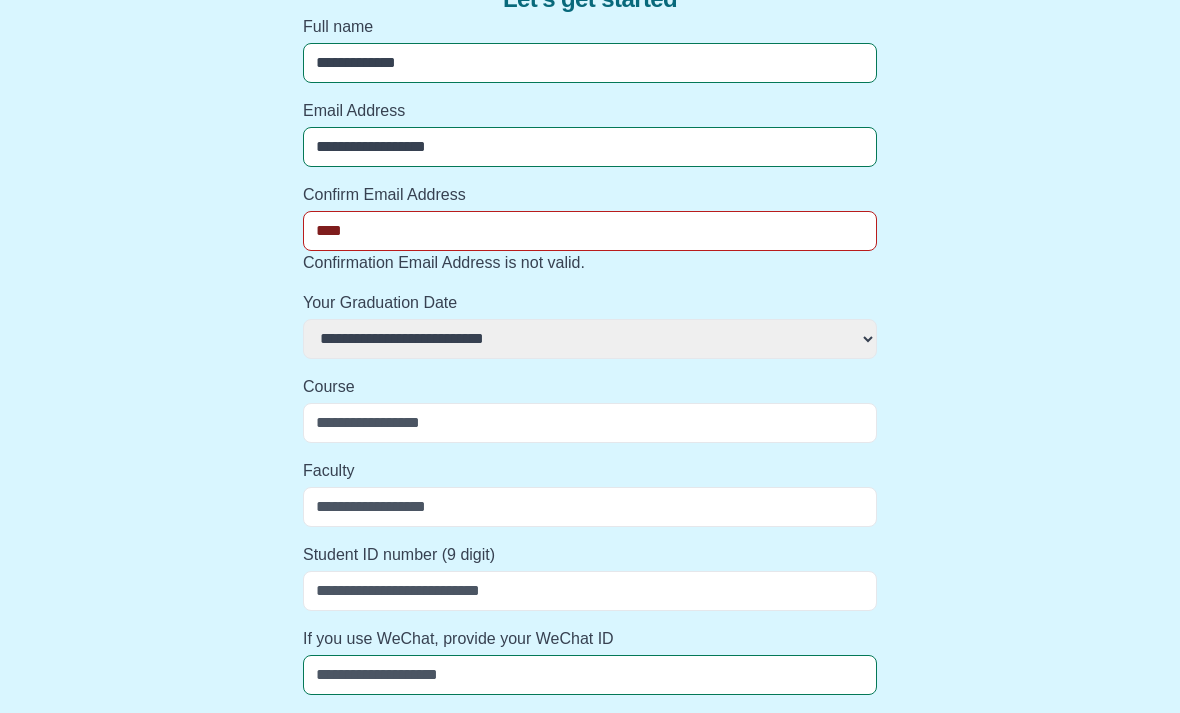 select 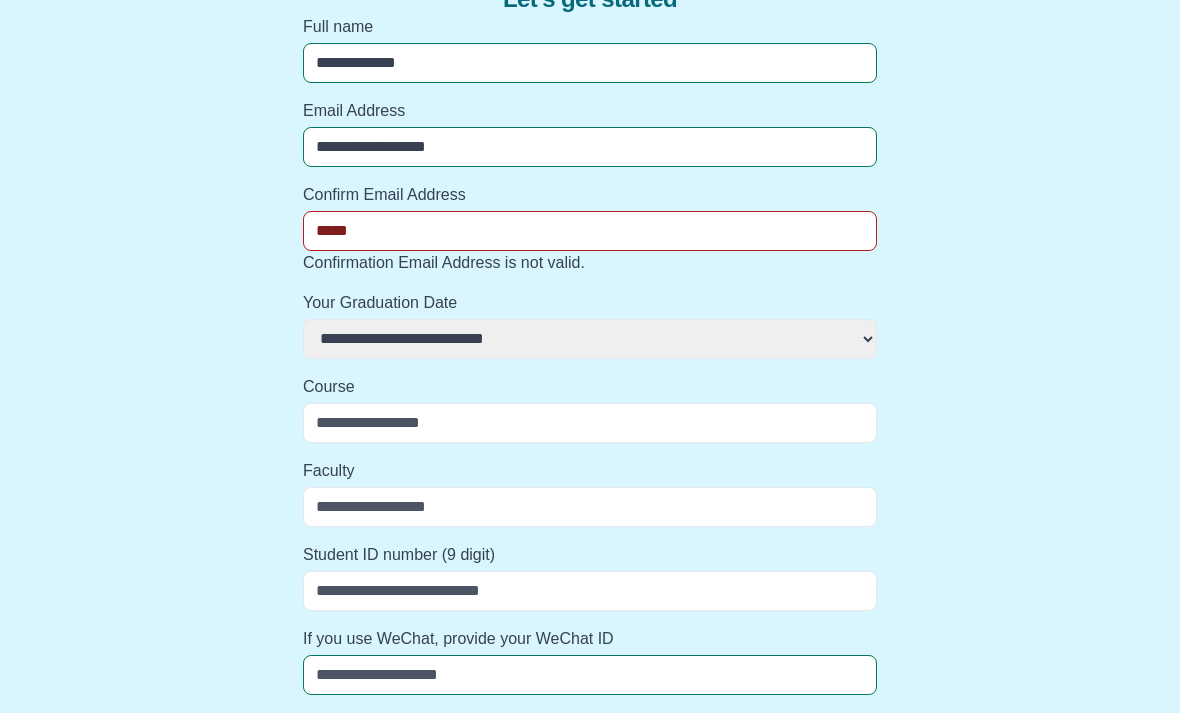 select 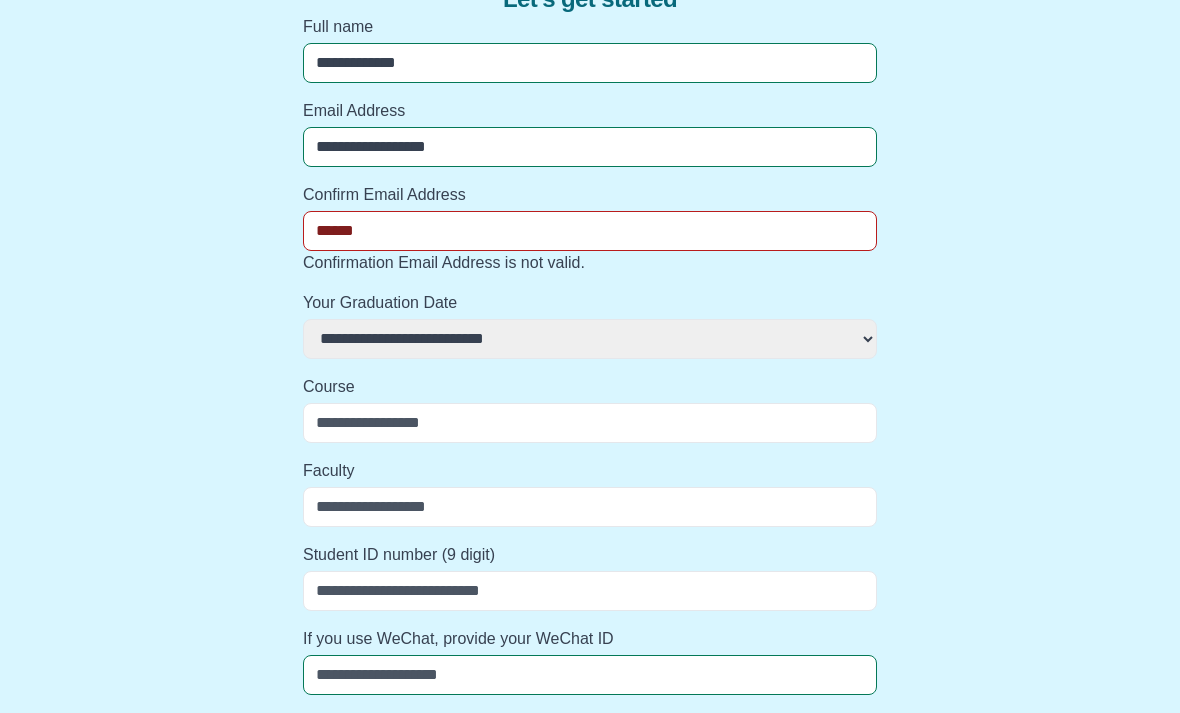 select 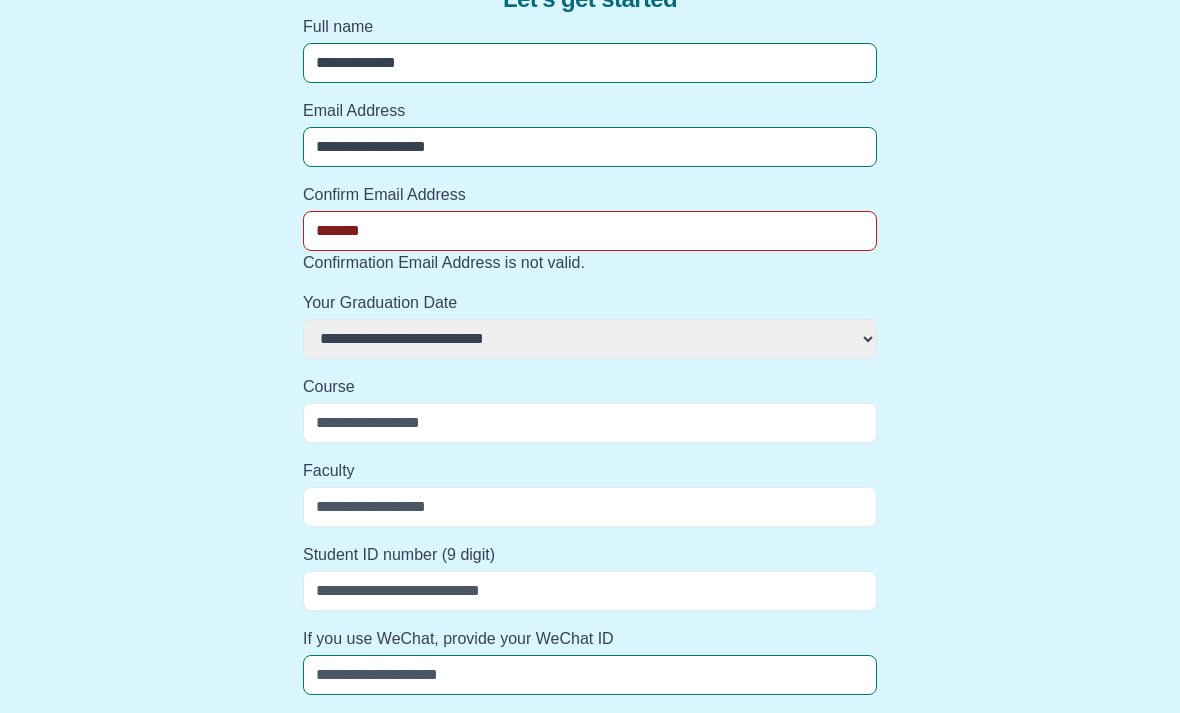 select 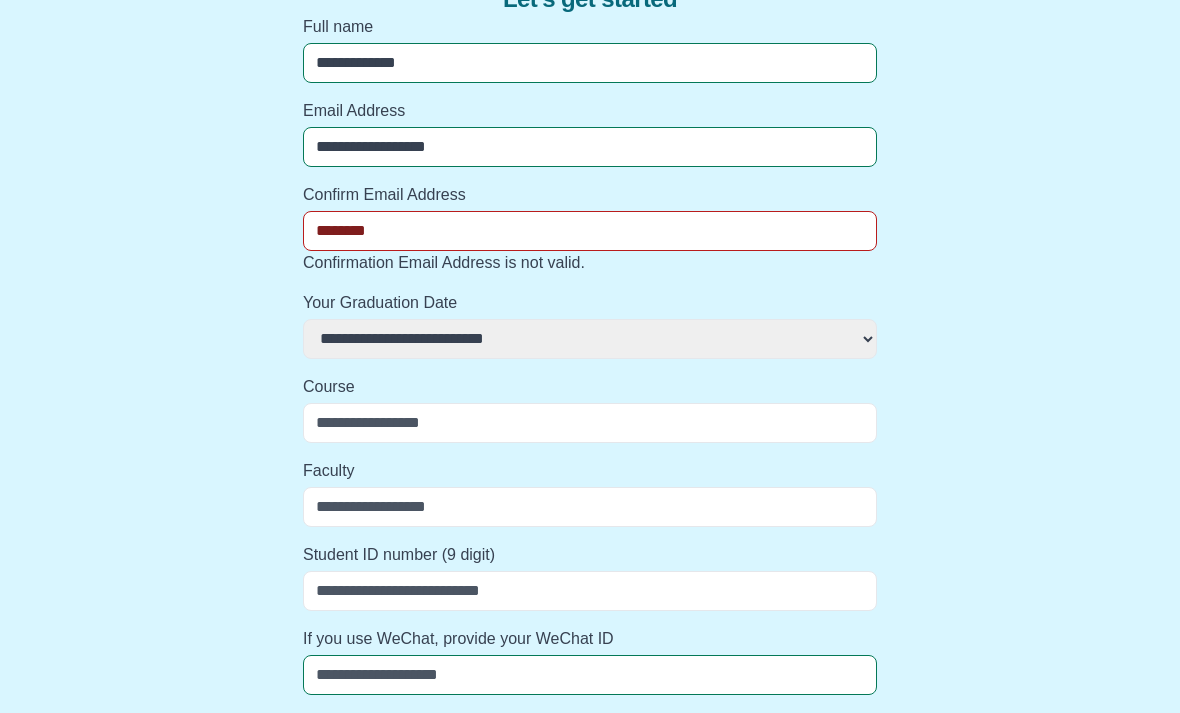 select 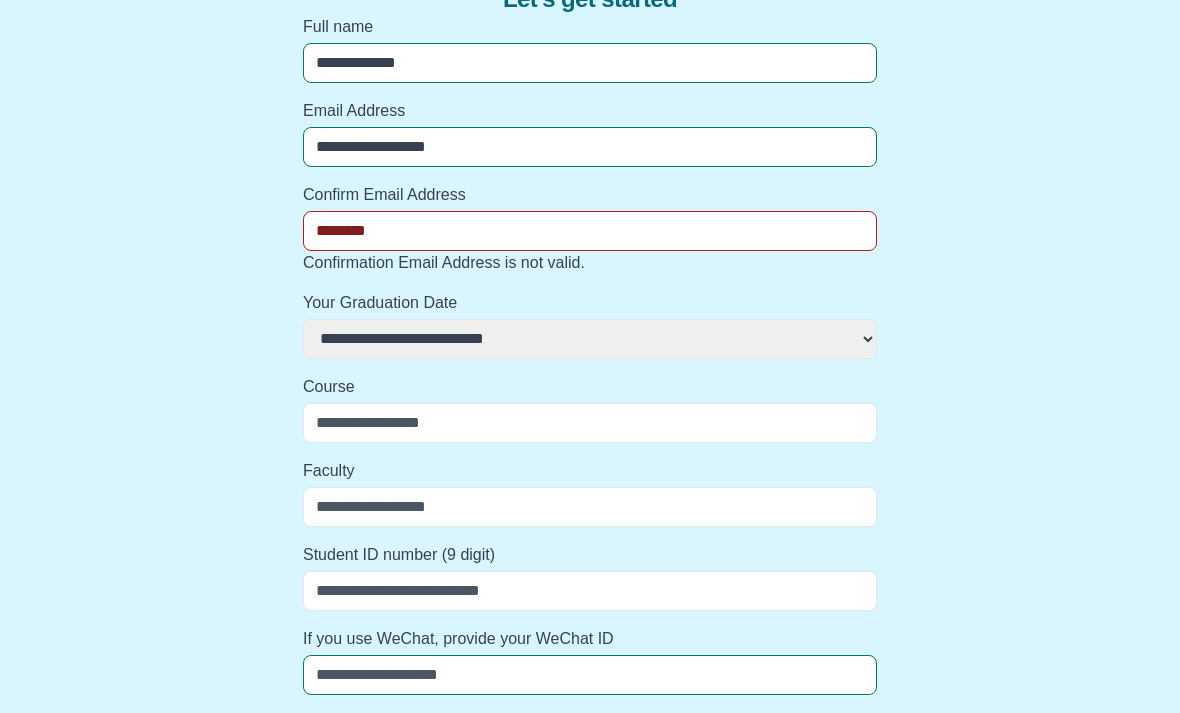 type on "*********" 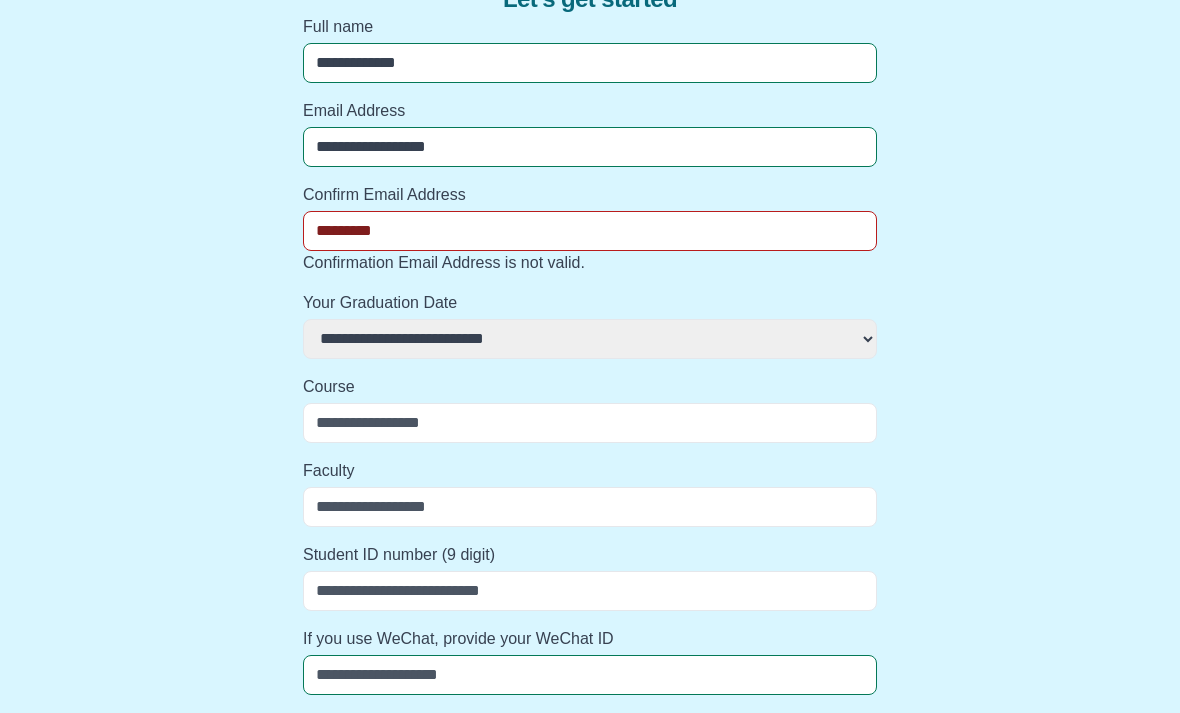 select 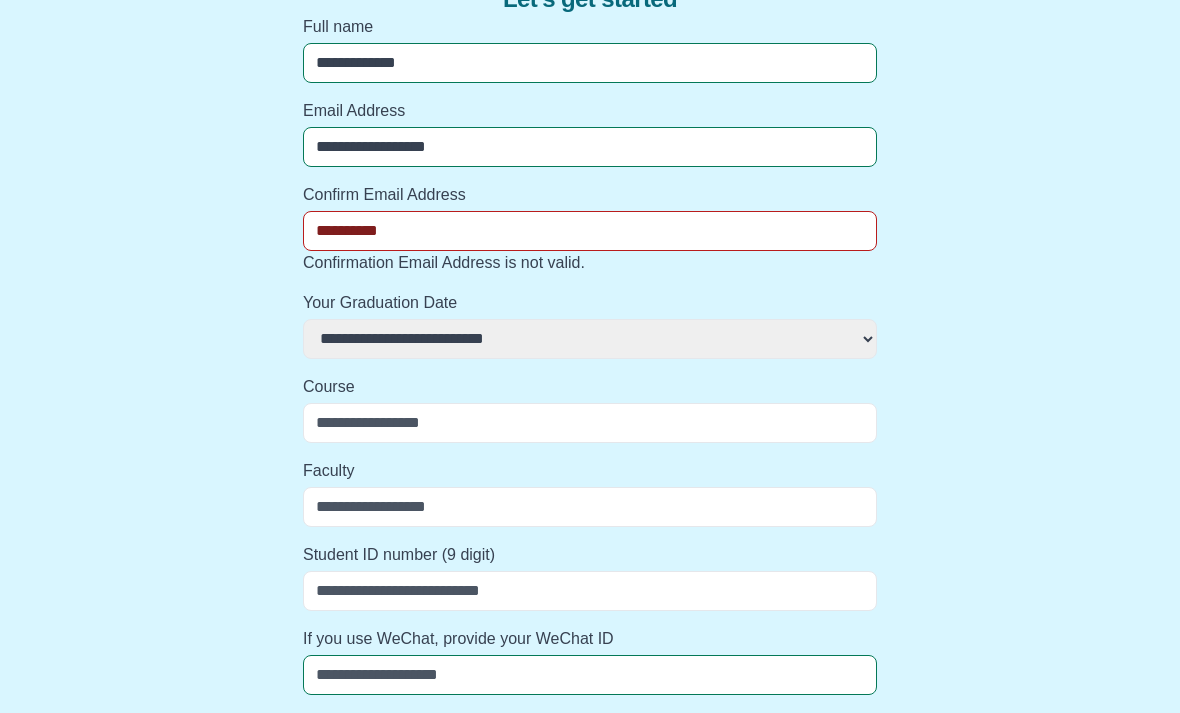 select 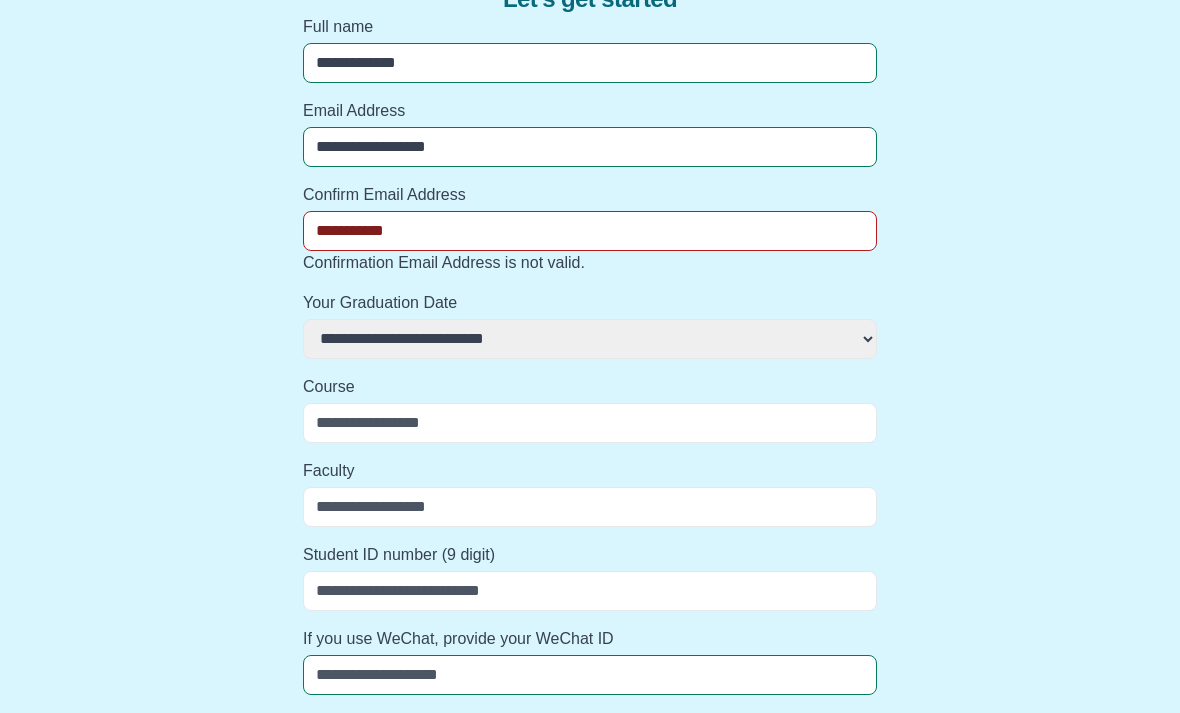 select 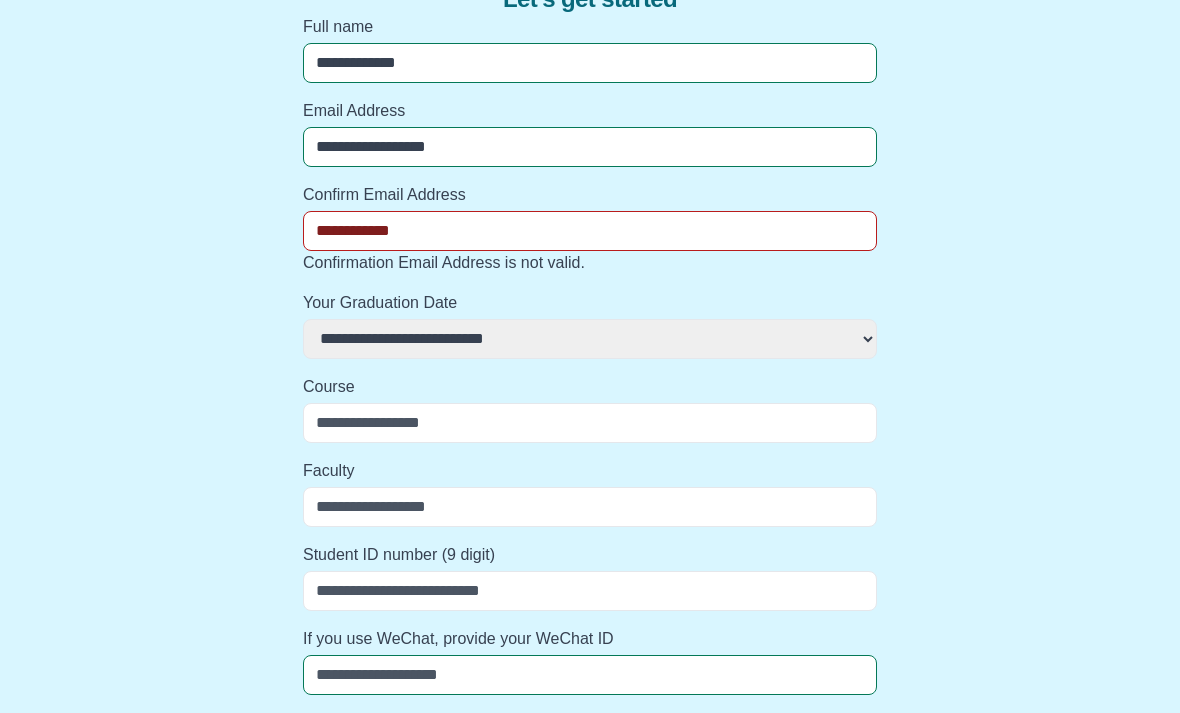 select 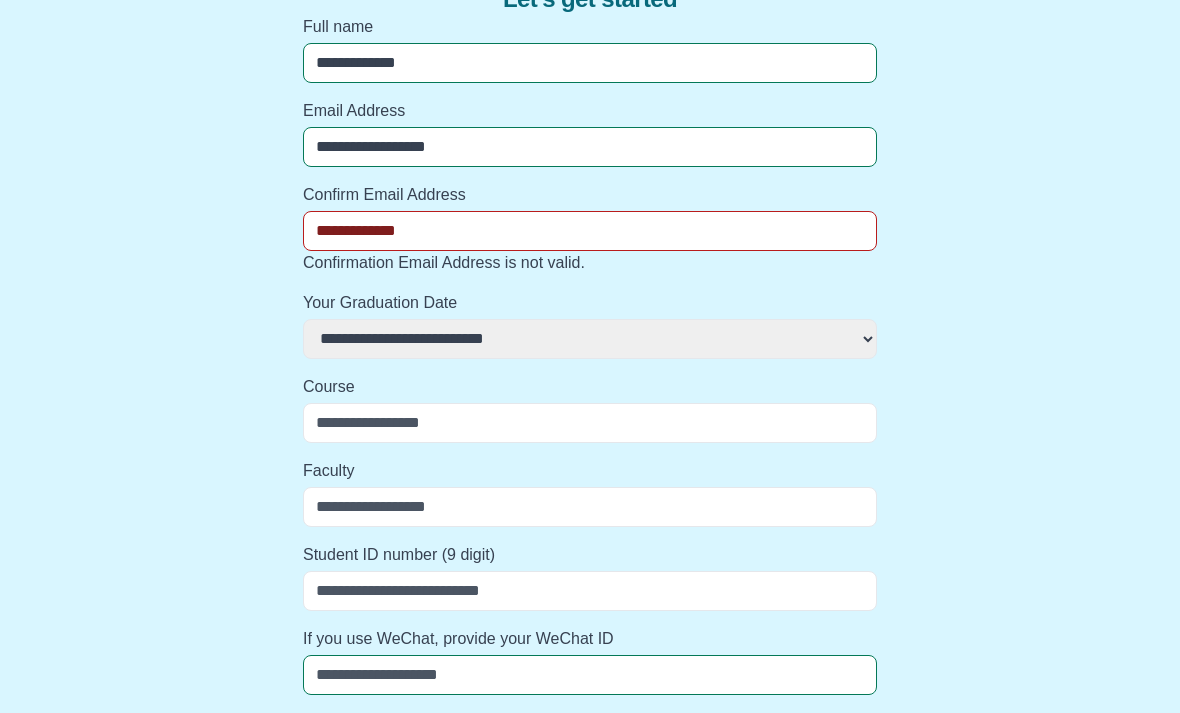 select 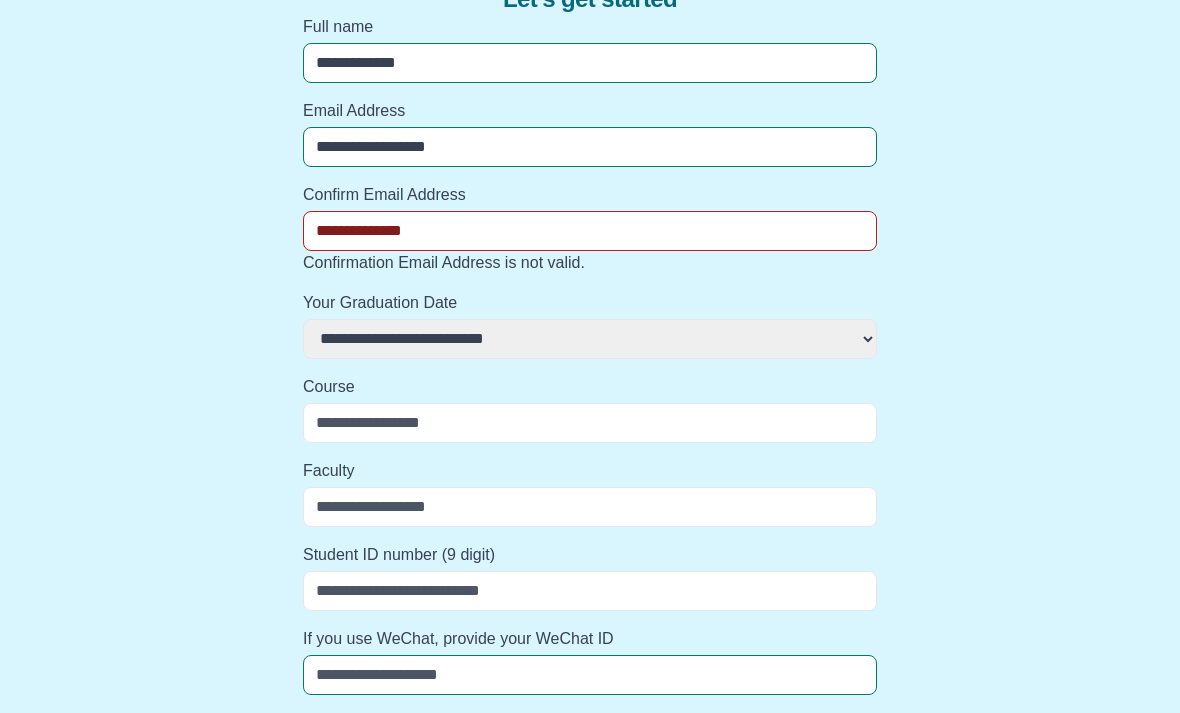 select 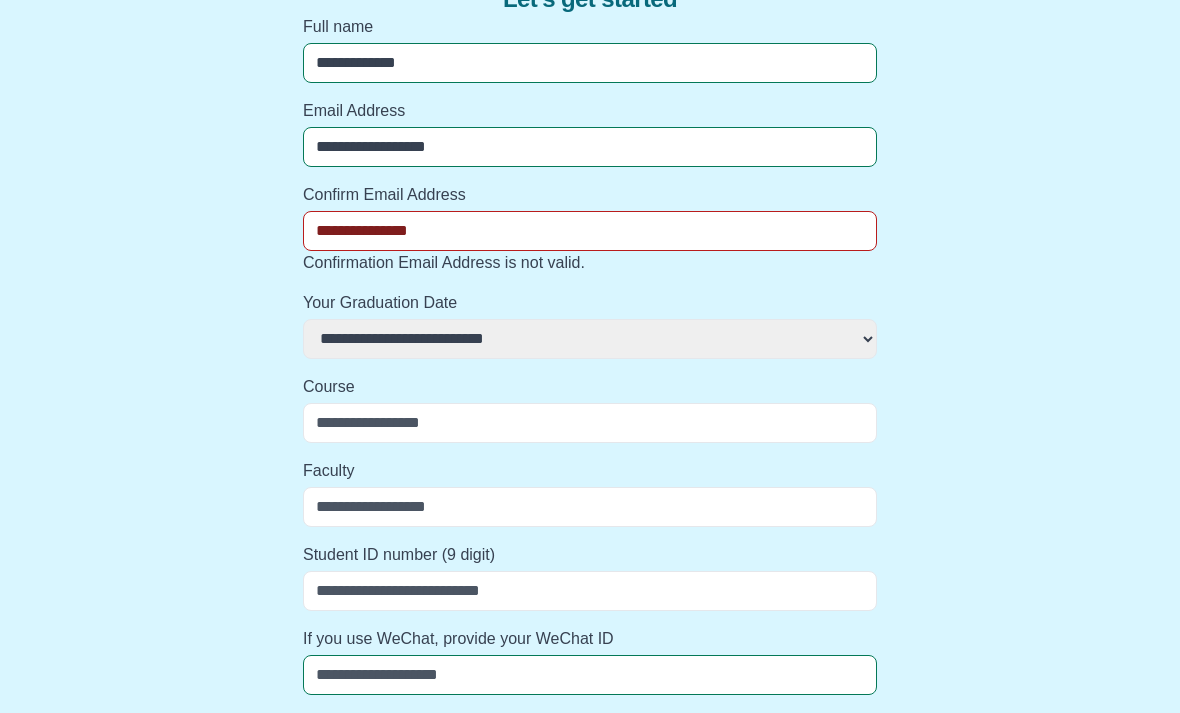 select 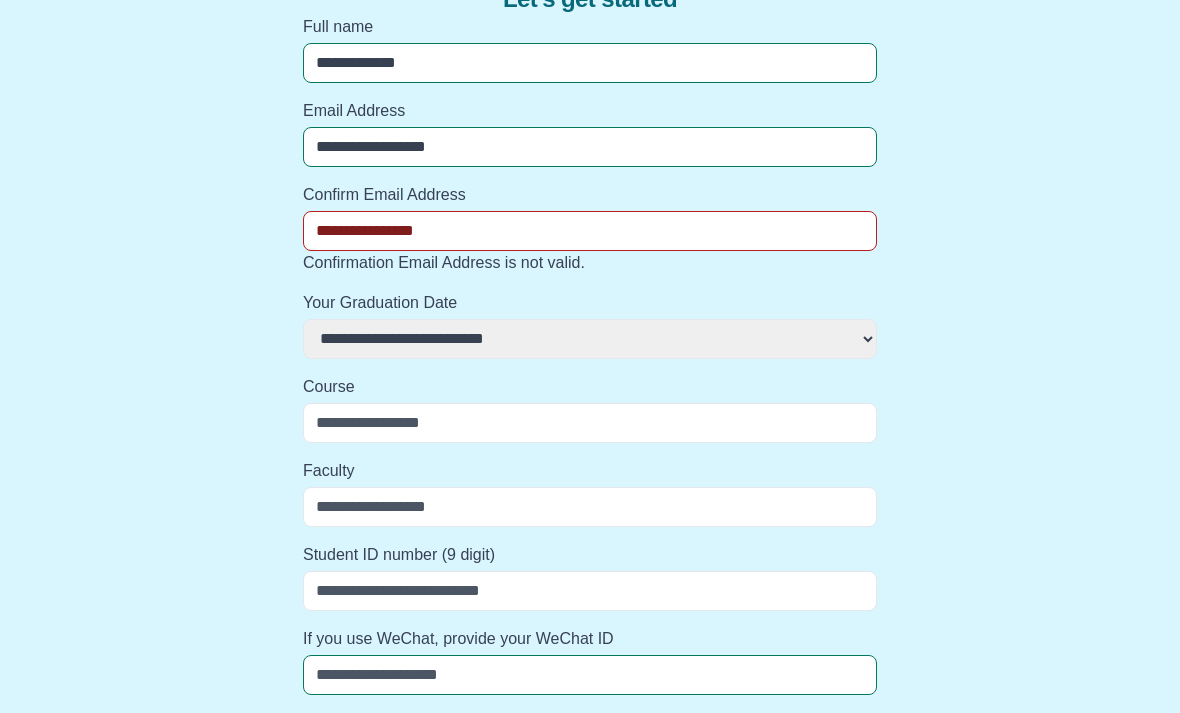 select 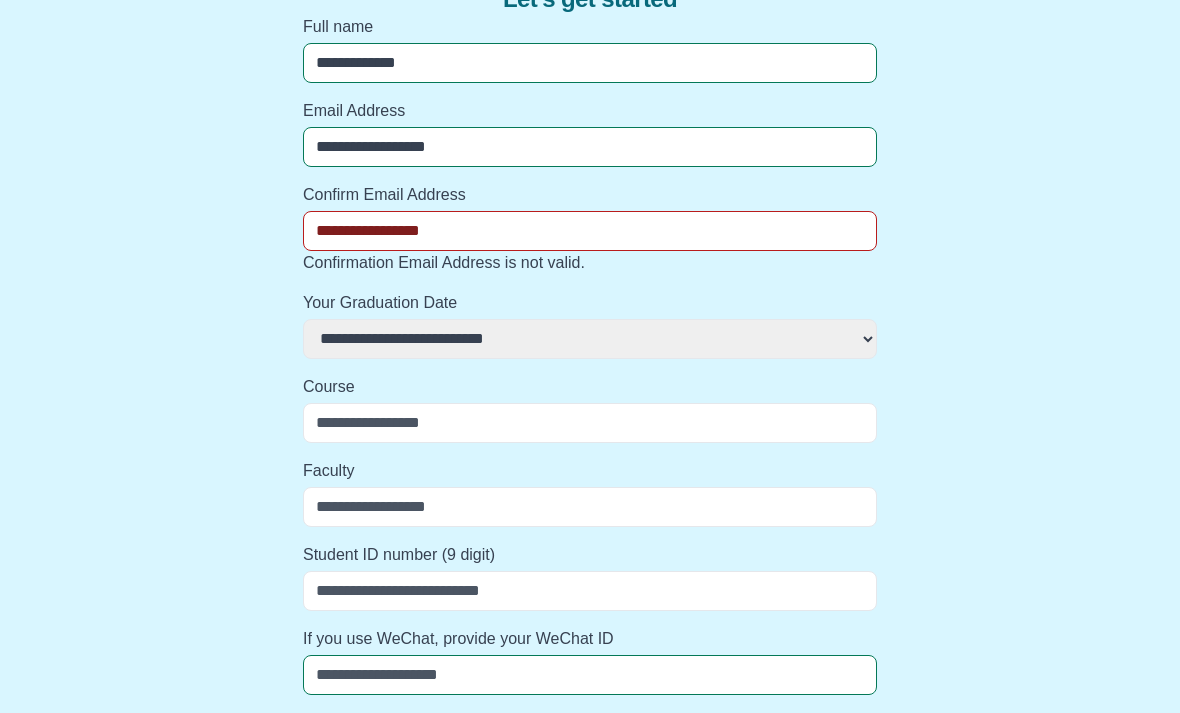 type 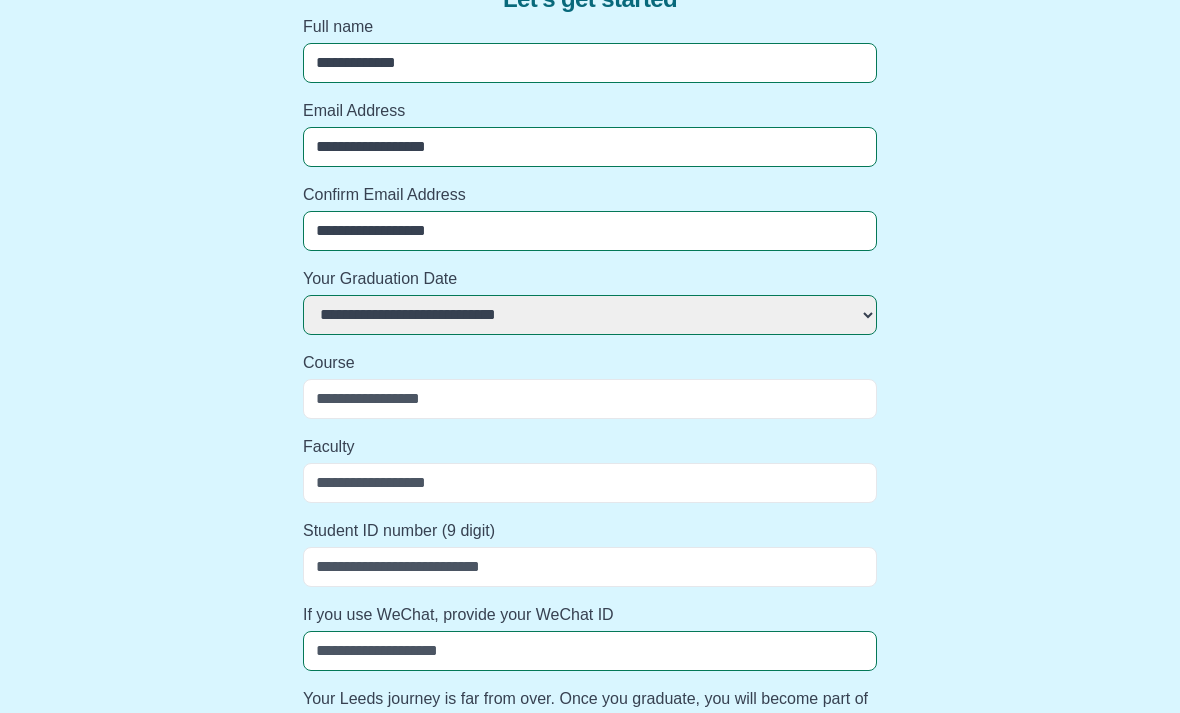 click on "Course" at bounding box center (590, 399) 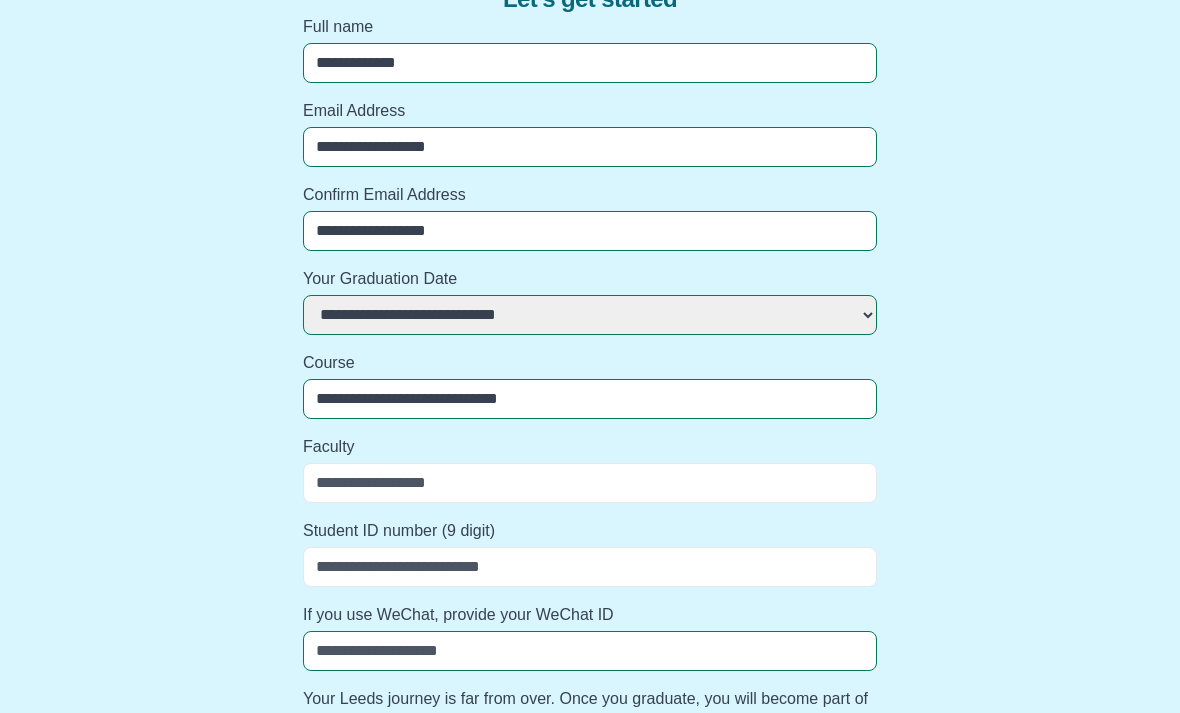 click on "Faculty" at bounding box center [590, 483] 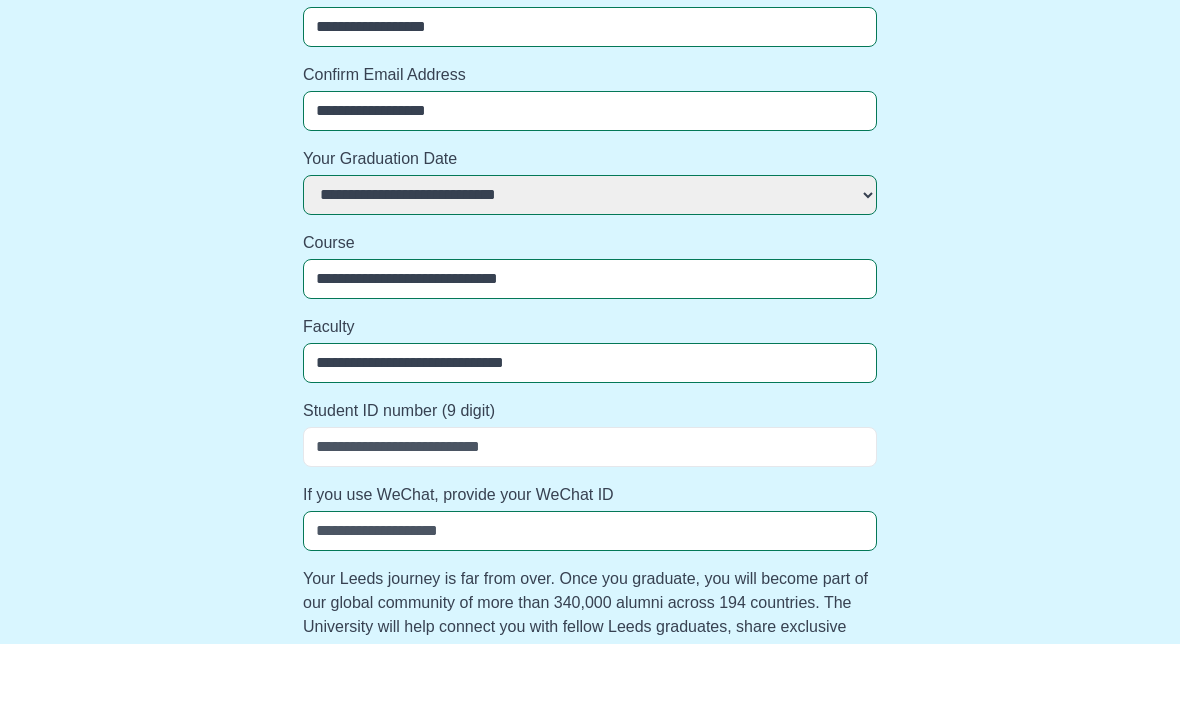 scroll, scrollTop: 231, scrollLeft: 0, axis: vertical 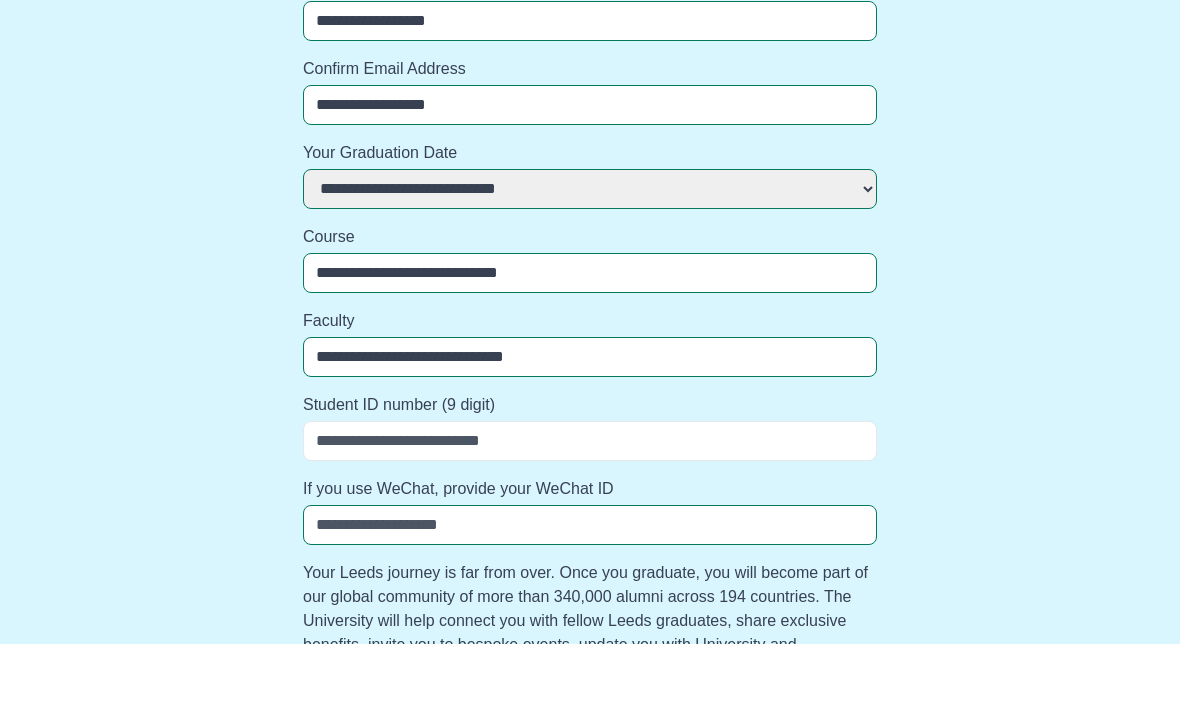 click on "Student ID number (9 digit)" at bounding box center (590, 510) 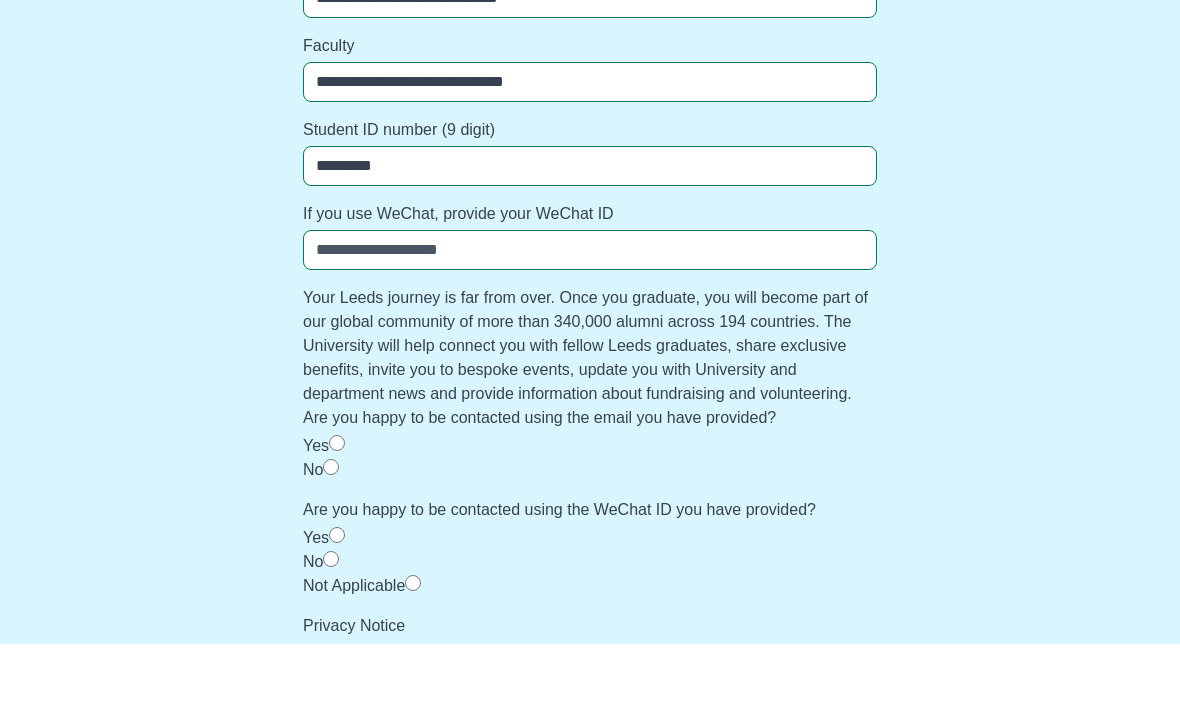 scroll, scrollTop: 528, scrollLeft: 0, axis: vertical 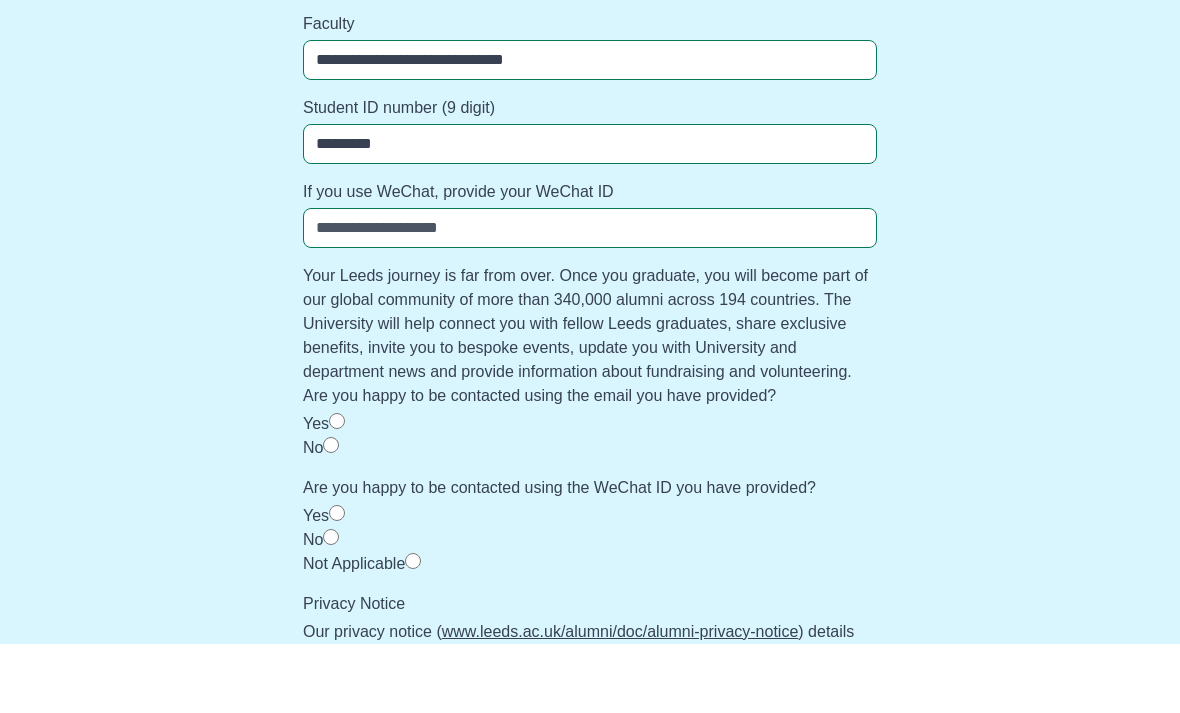 click on "If you use WeChat, provide your WeChat ID" at bounding box center [590, 297] 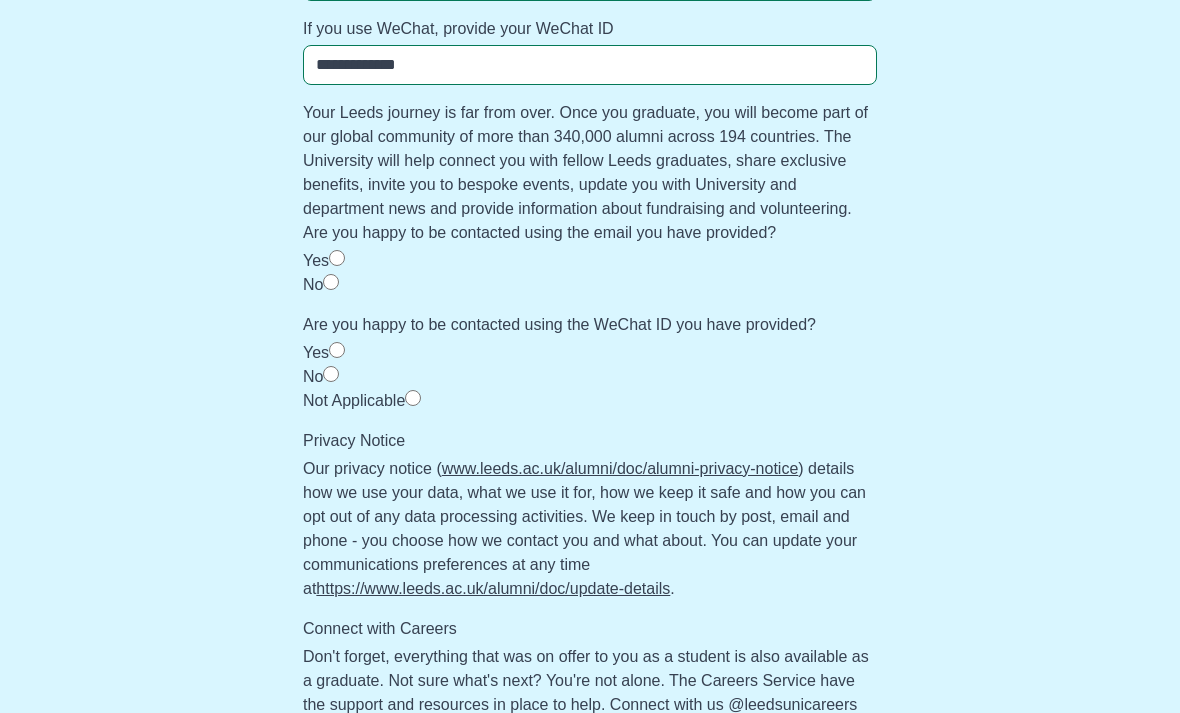 scroll, scrollTop: 796, scrollLeft: 0, axis: vertical 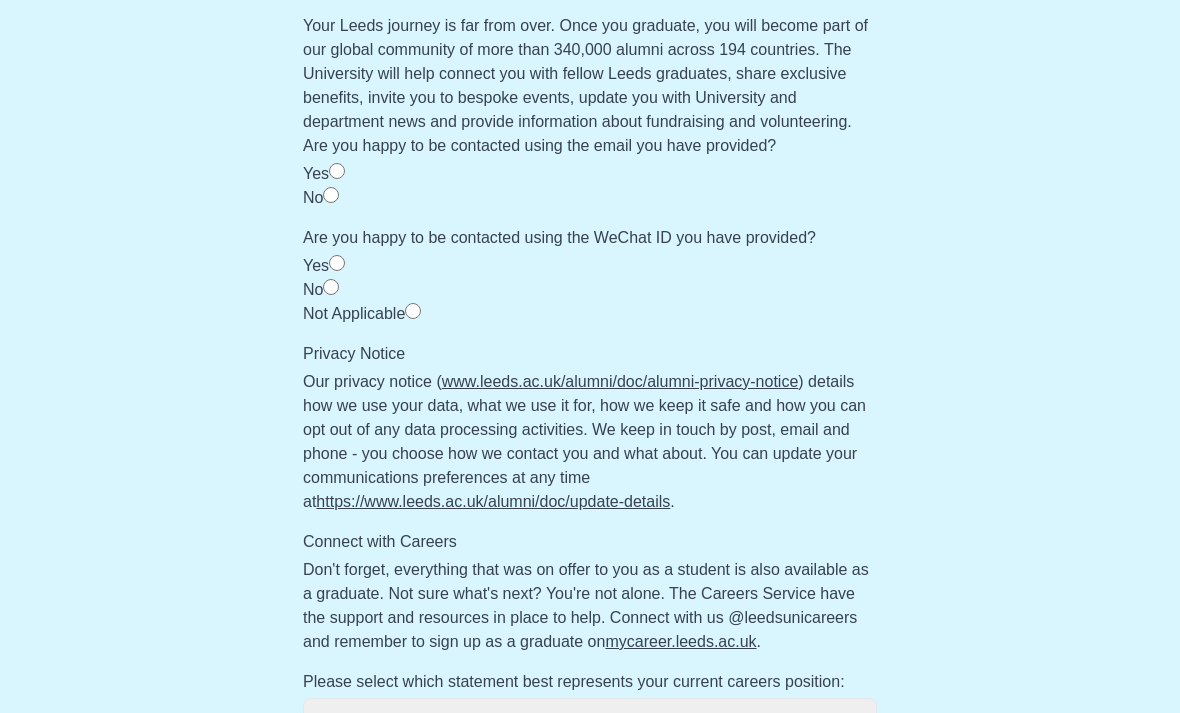 click on "Not Applicable" at bounding box center [354, 313] 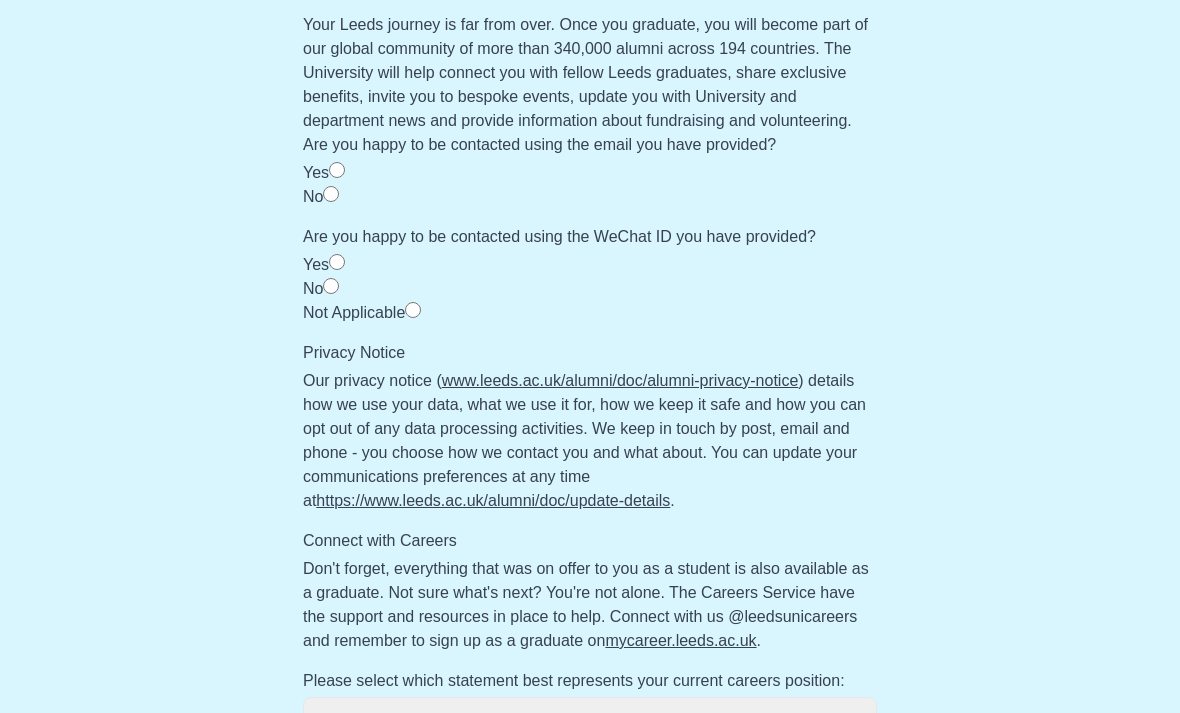 click on "Yes" at bounding box center (590, 265) 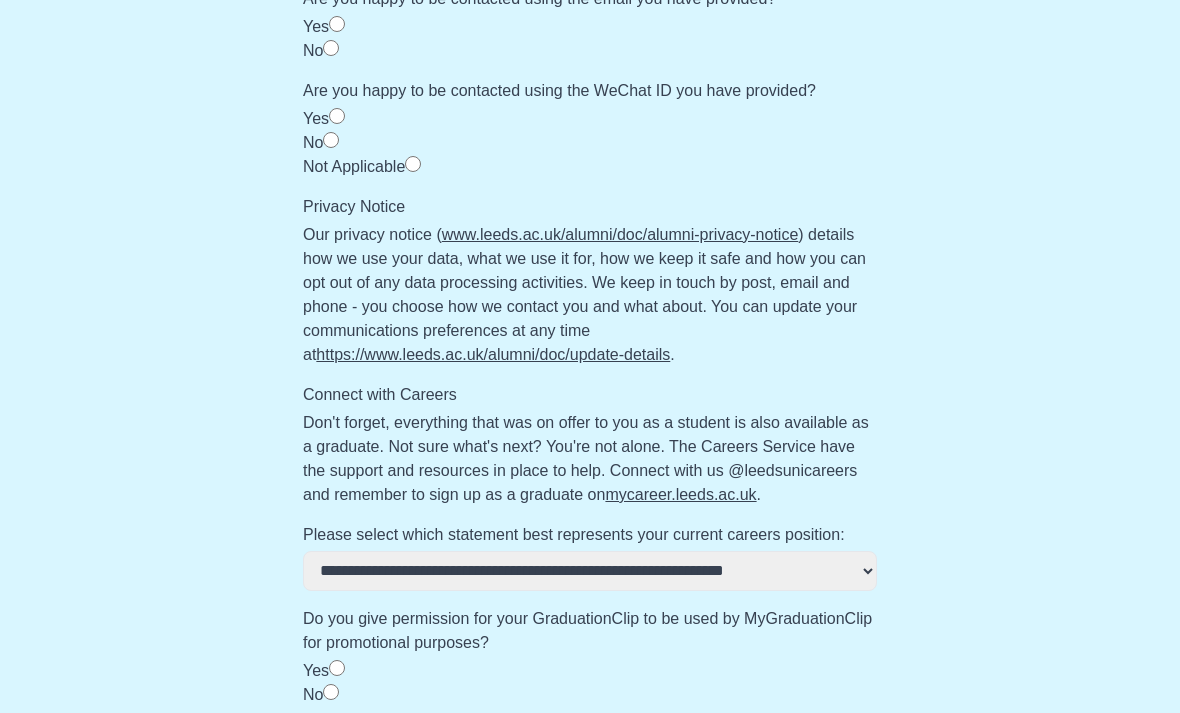 click on "Continue" at bounding box center [348, 742] 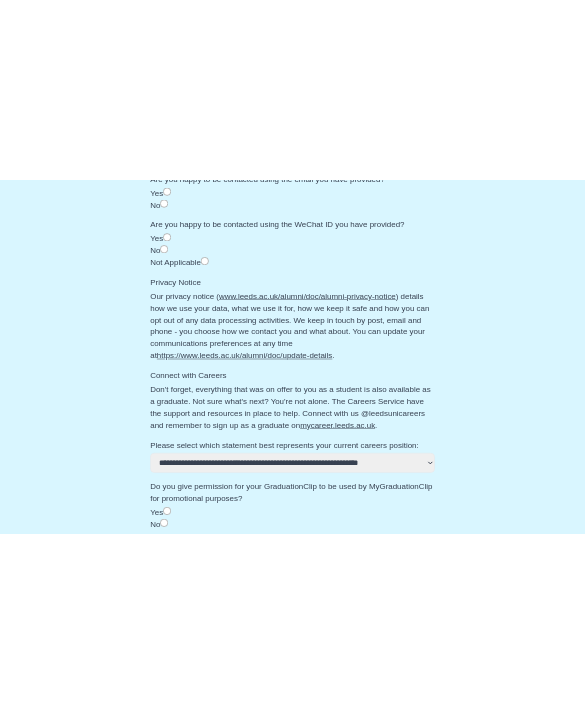 scroll, scrollTop: 0, scrollLeft: 0, axis: both 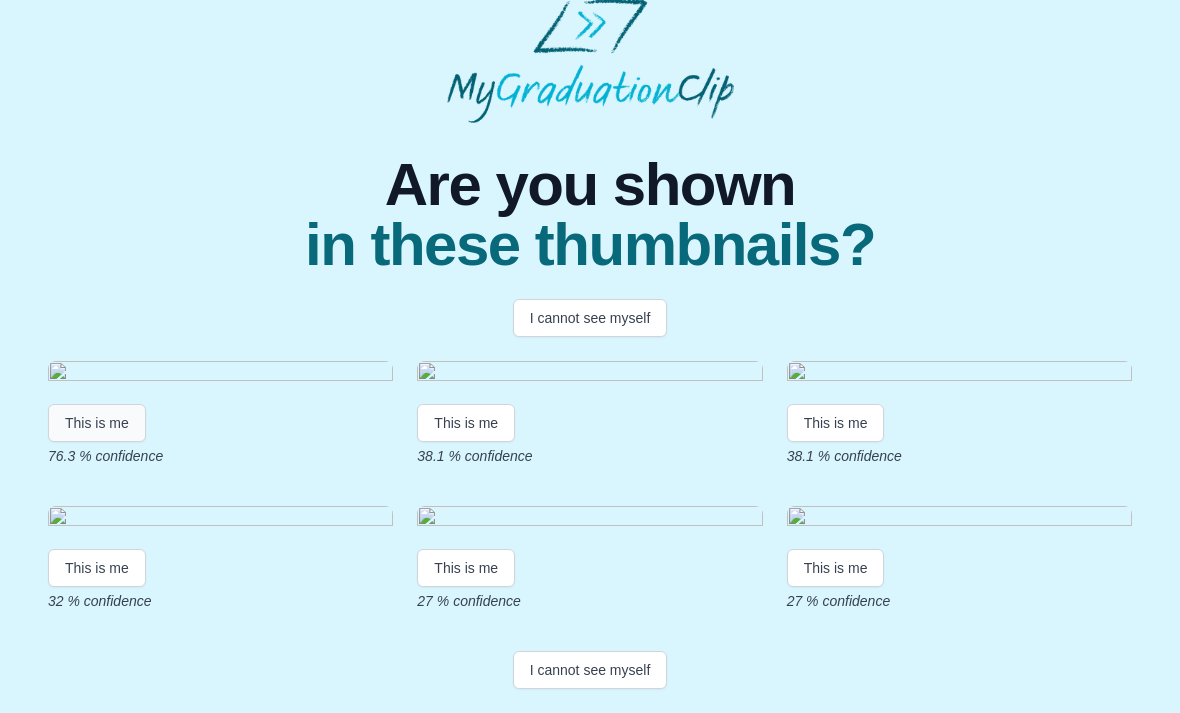 click on "This is me" at bounding box center (97, 423) 